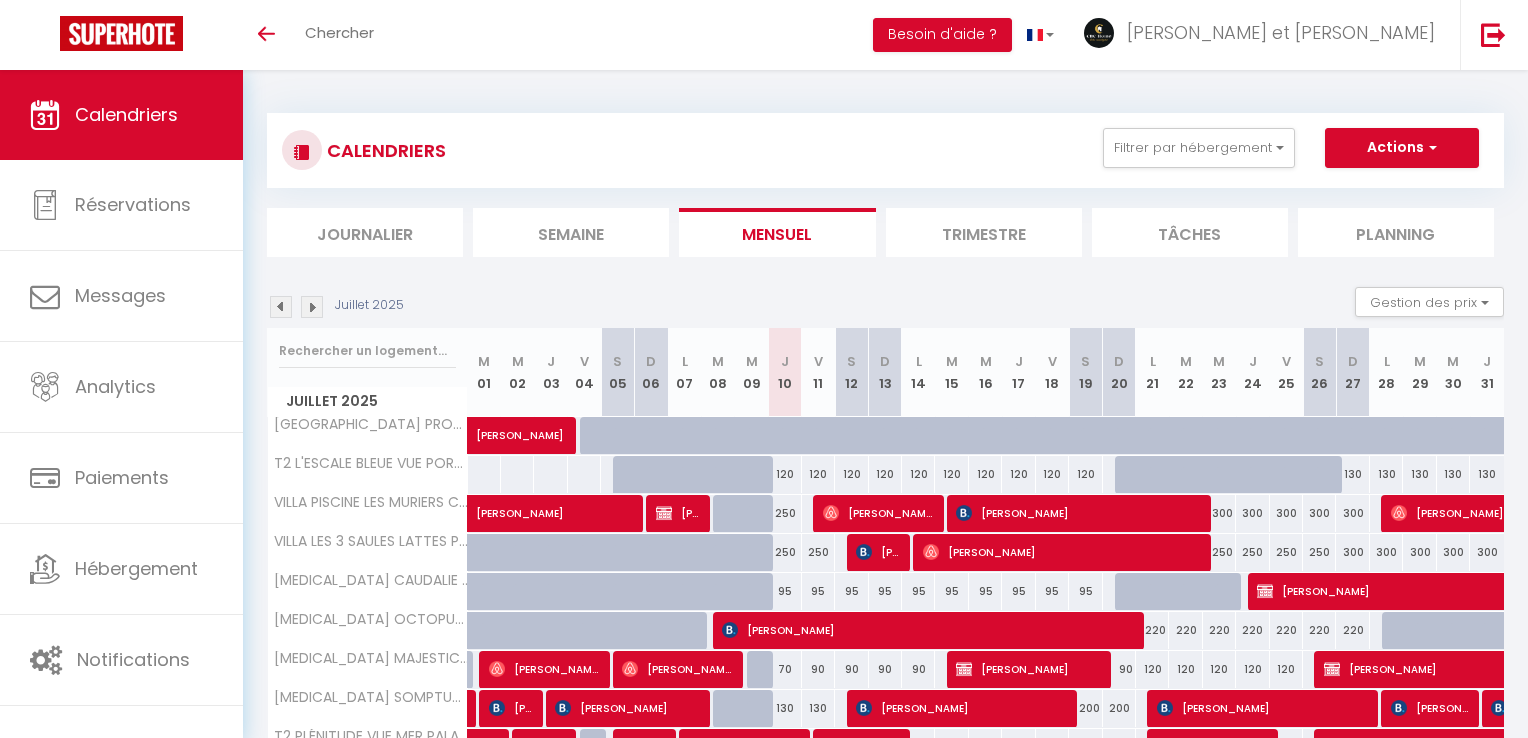 select 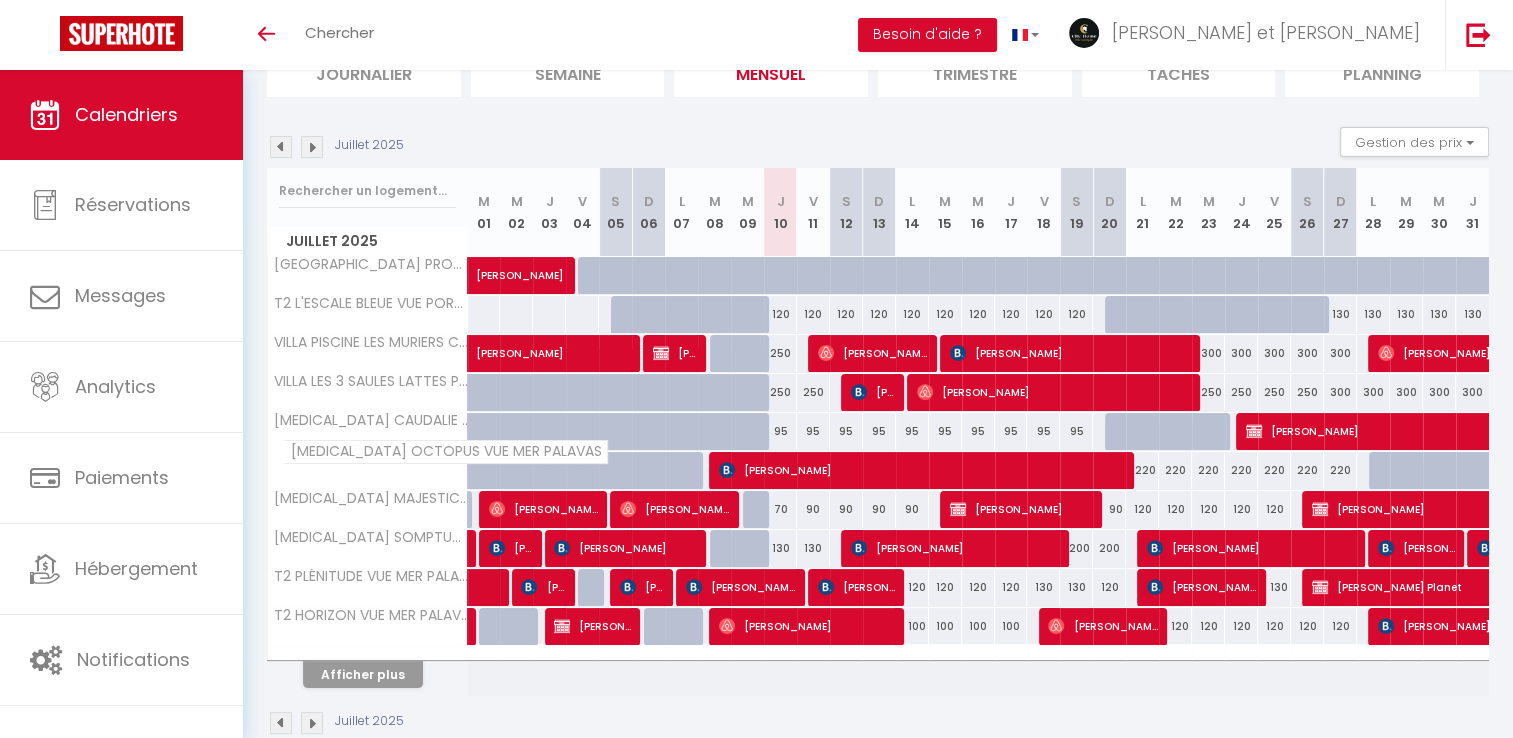 scroll, scrollTop: 160, scrollLeft: 0, axis: vertical 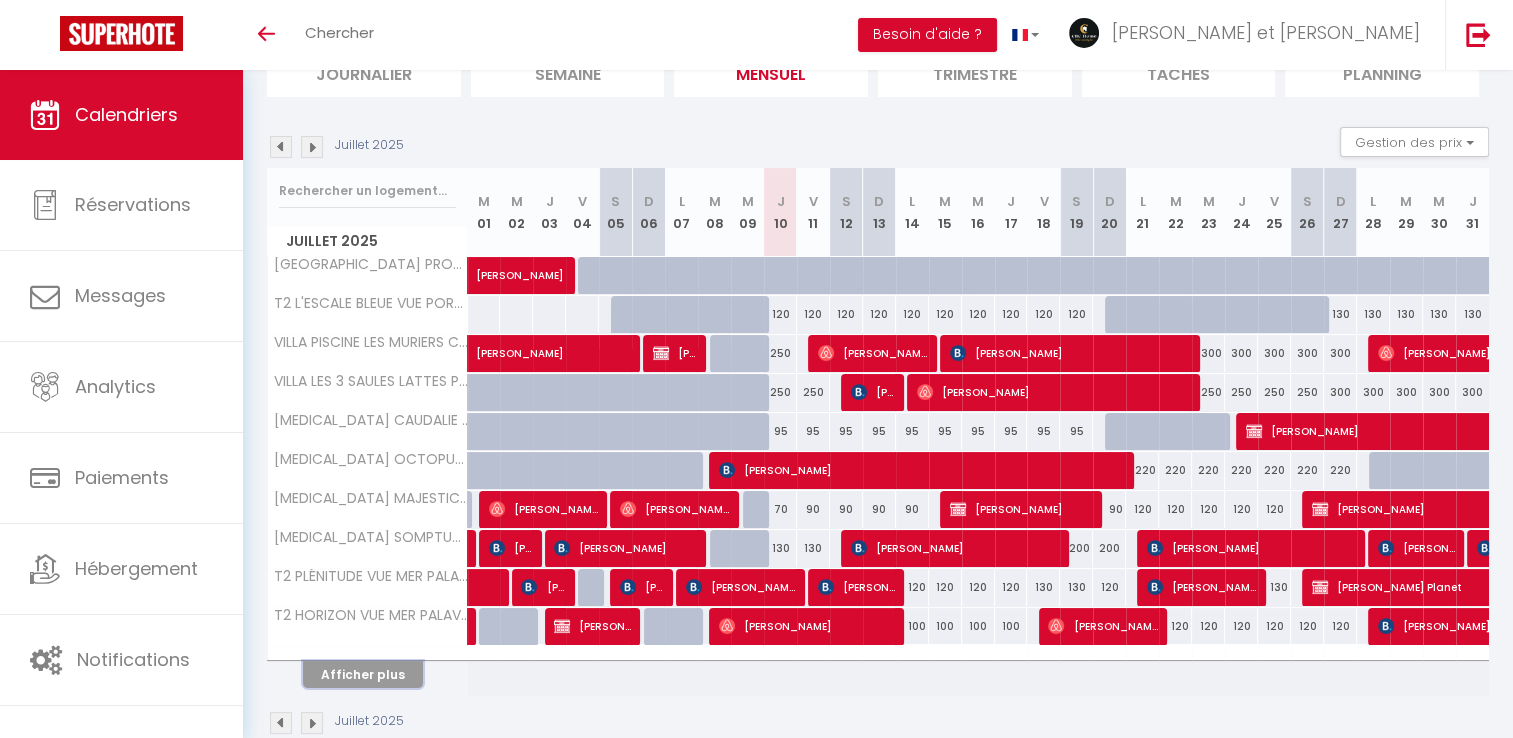 click on "Afficher plus" at bounding box center [363, 674] 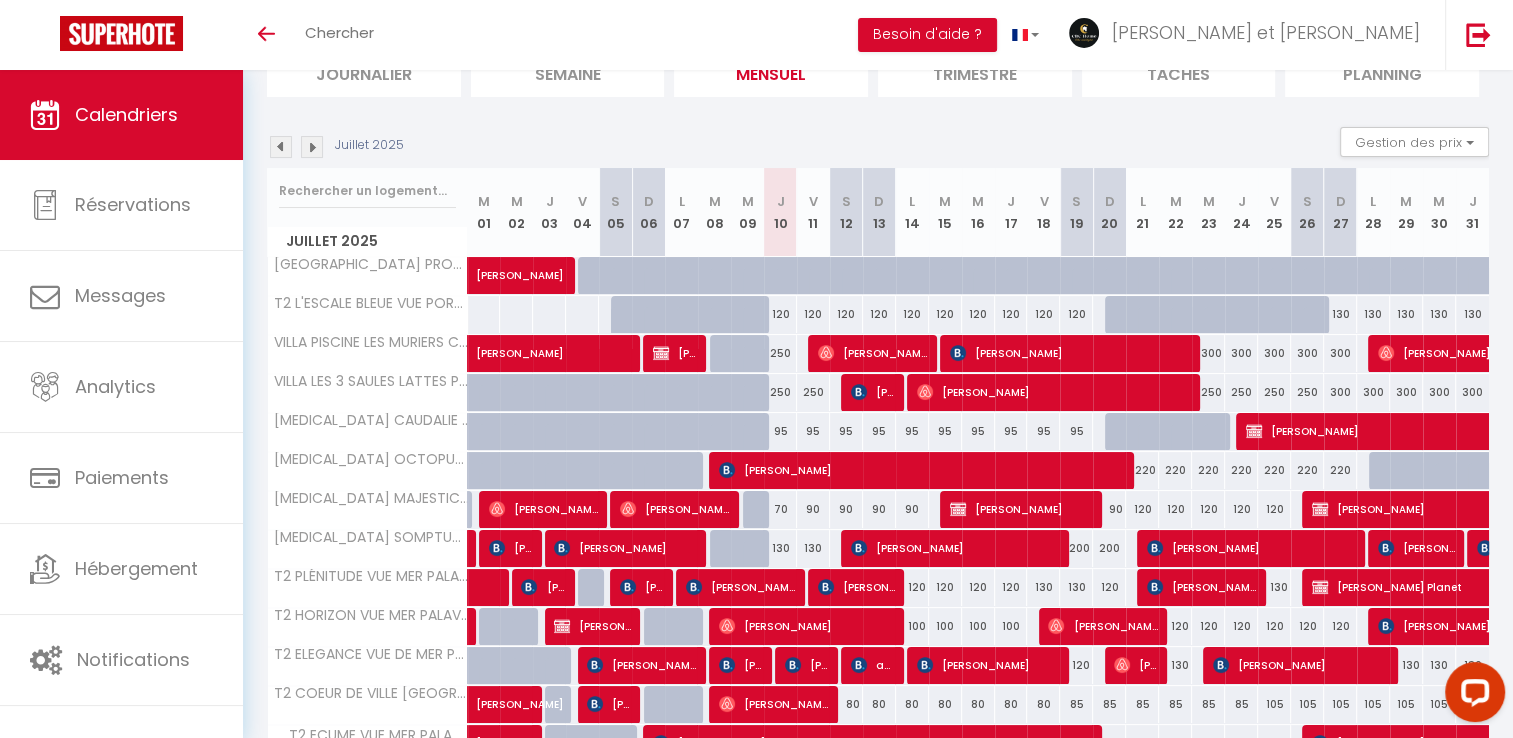 scroll, scrollTop: 0, scrollLeft: 0, axis: both 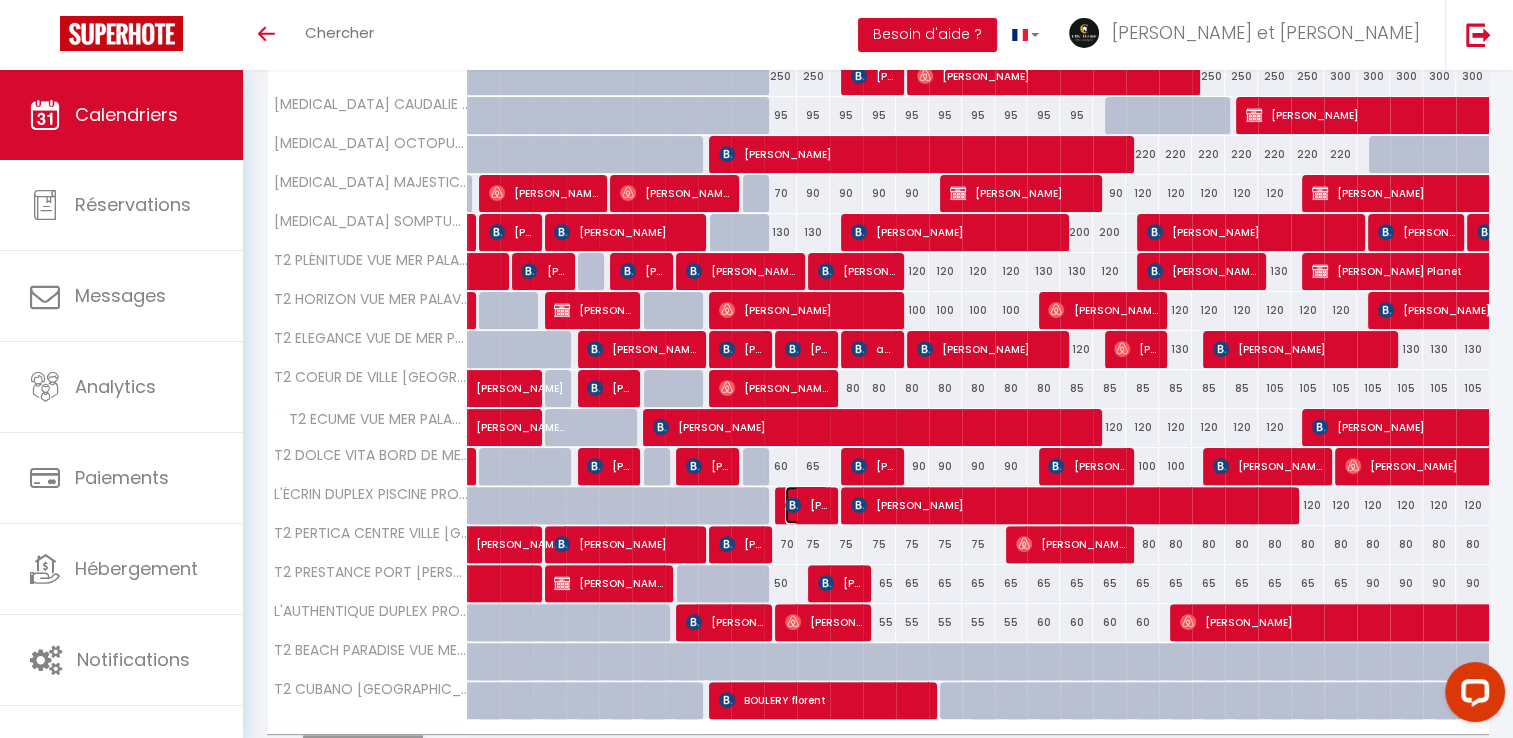 click on "[PERSON_NAME]" at bounding box center [807, 505] 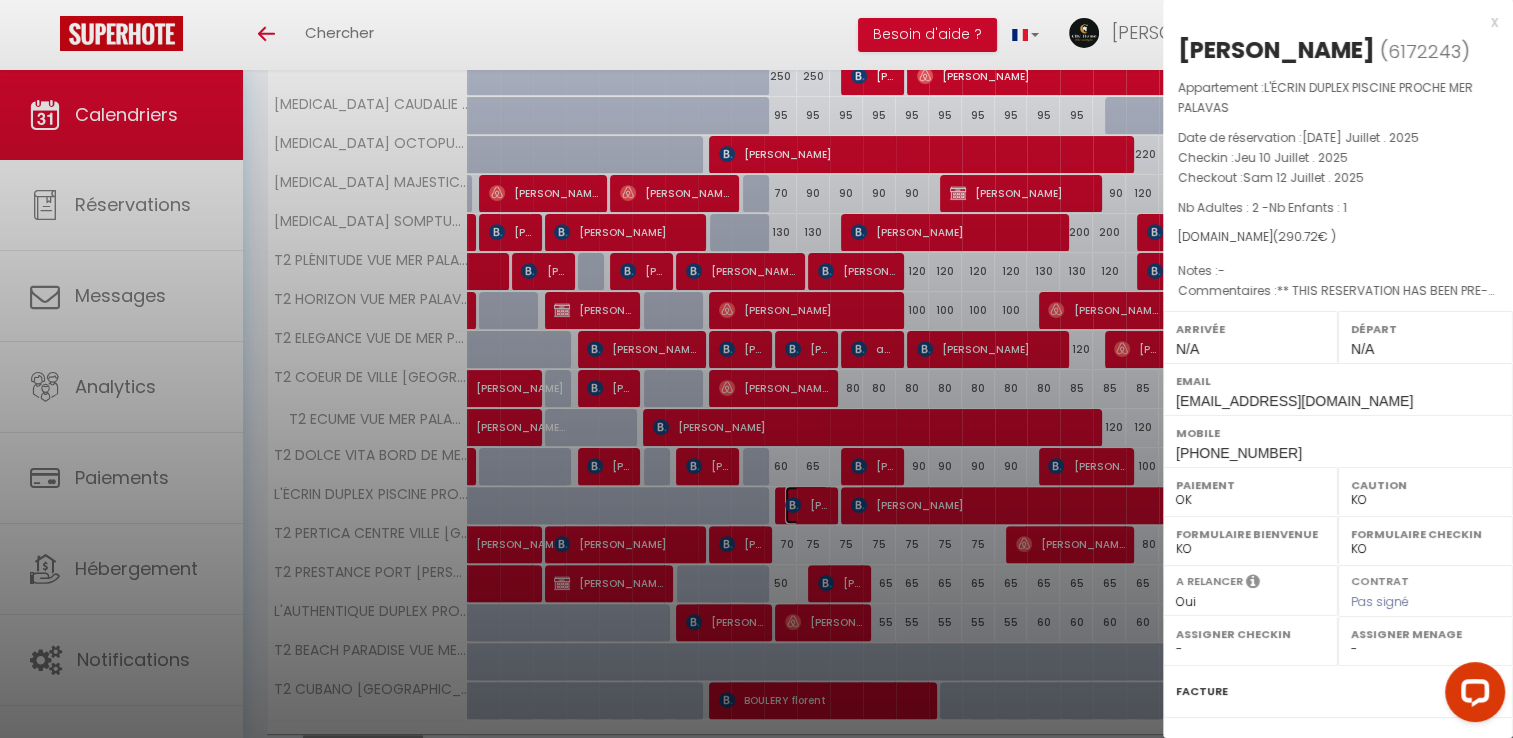 select on "34065" 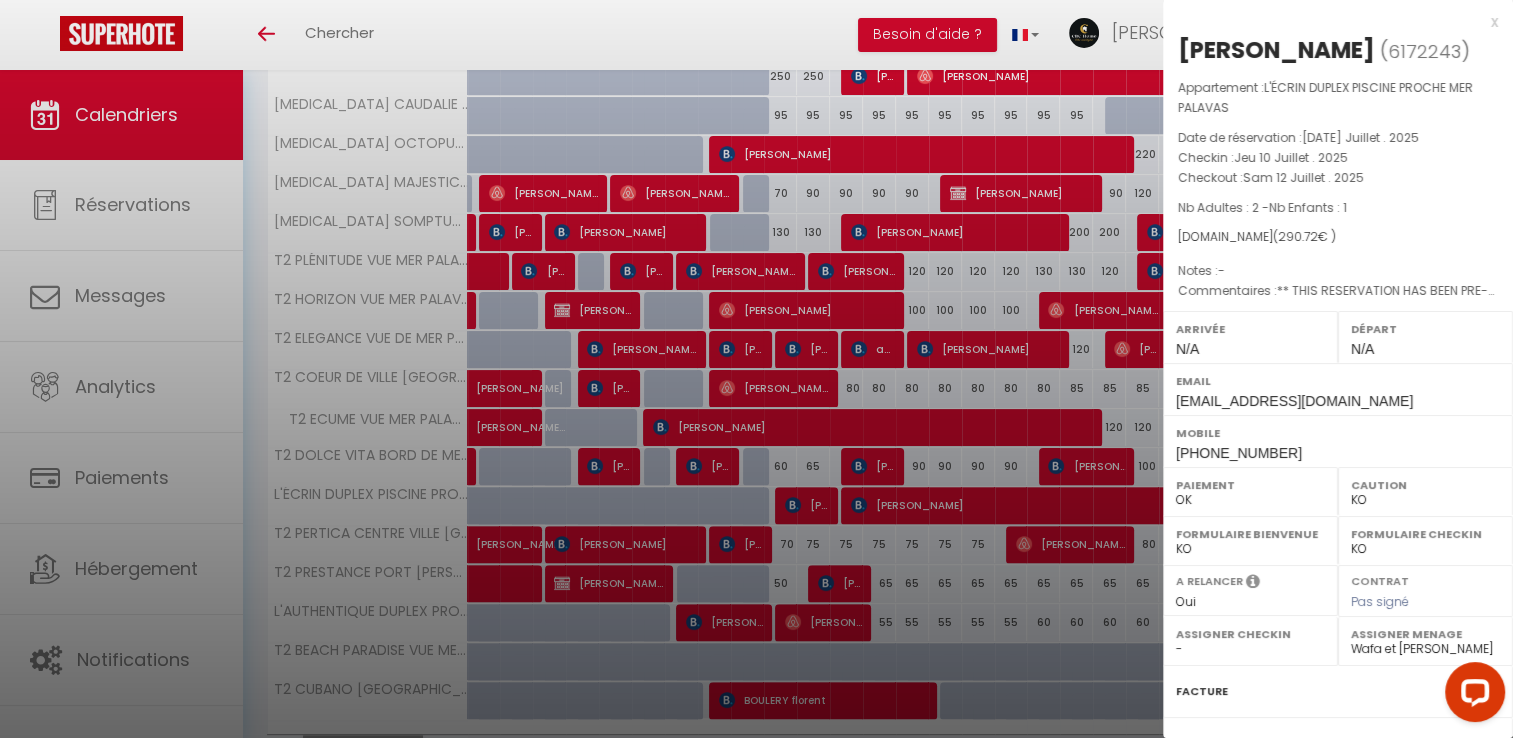 click at bounding box center [756, 369] 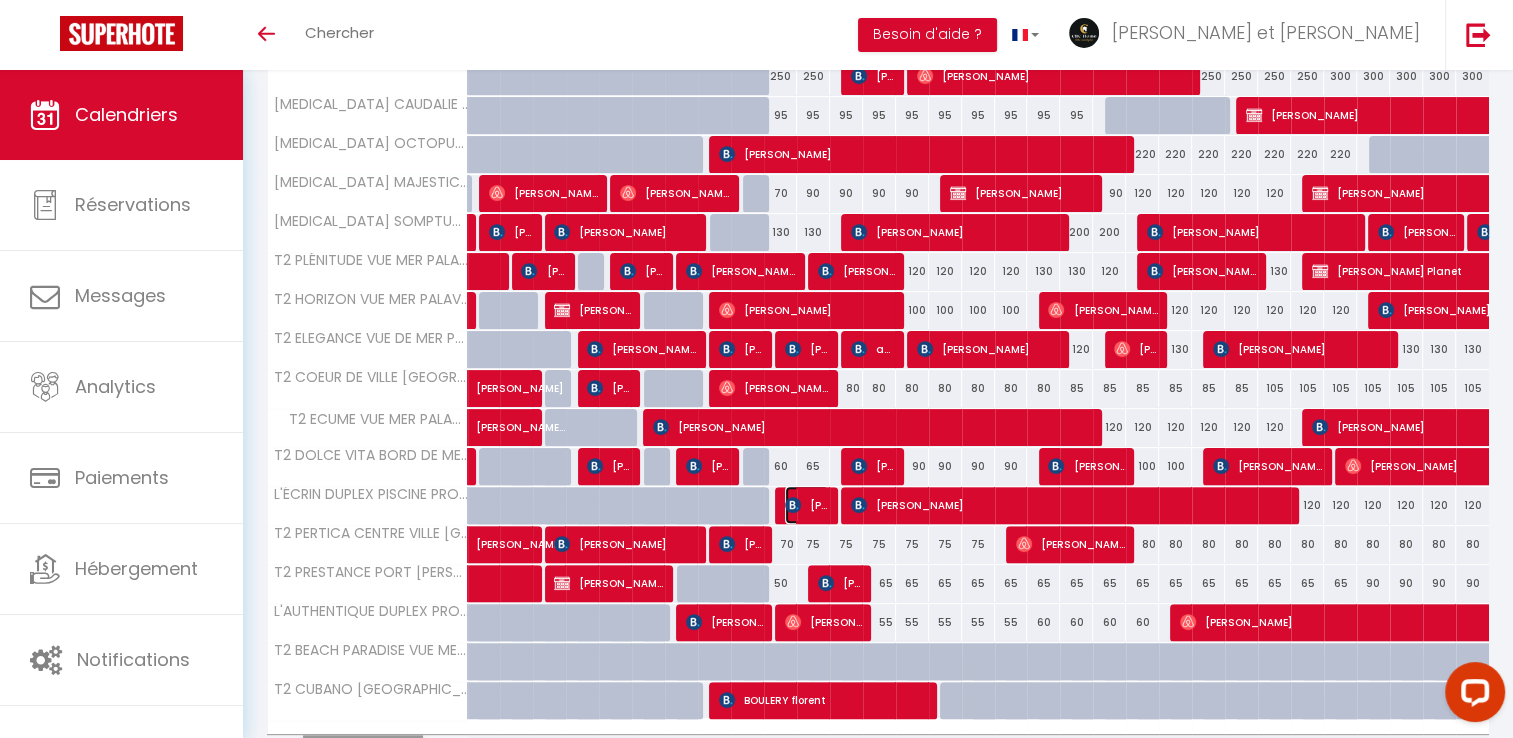 click on "[PERSON_NAME]" at bounding box center [807, 505] 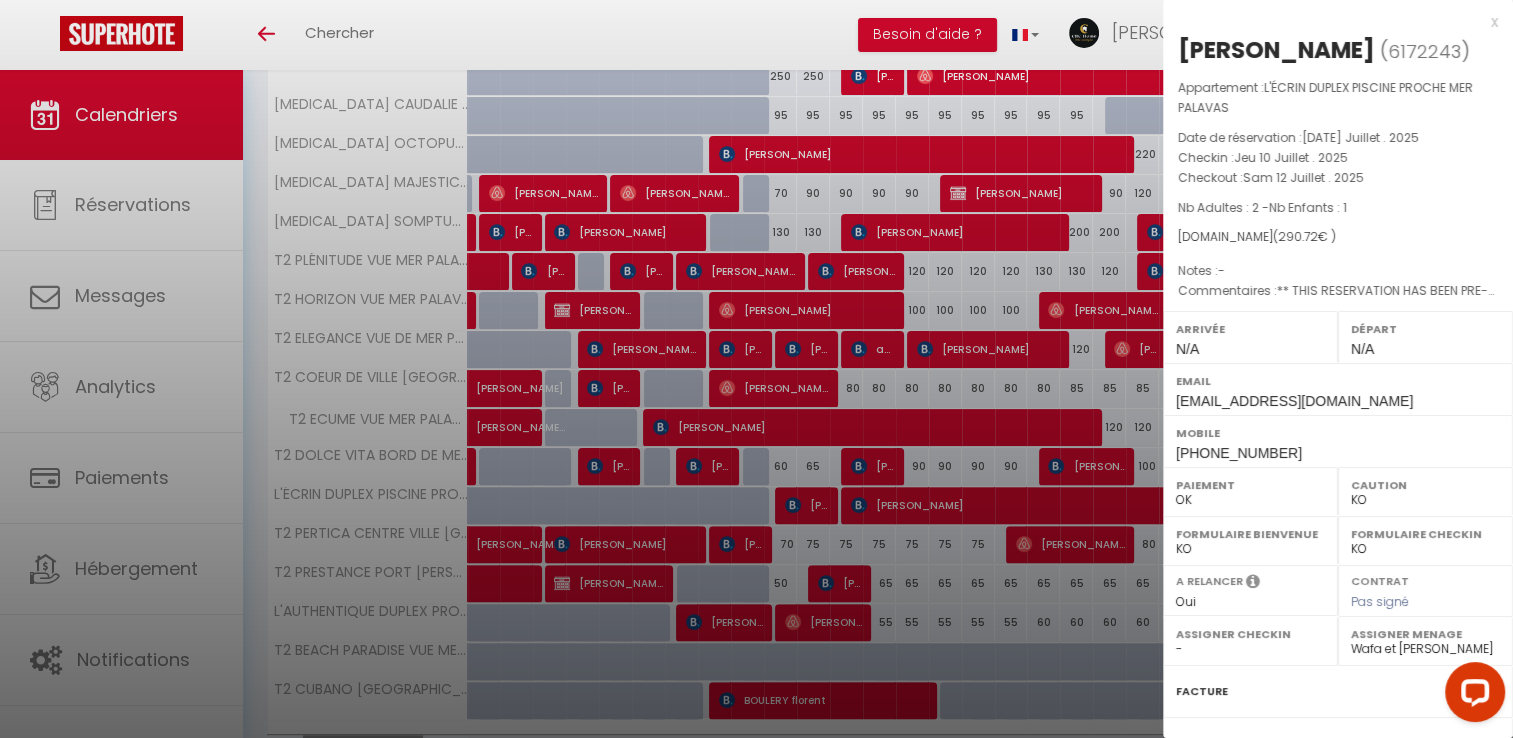 click at bounding box center (756, 369) 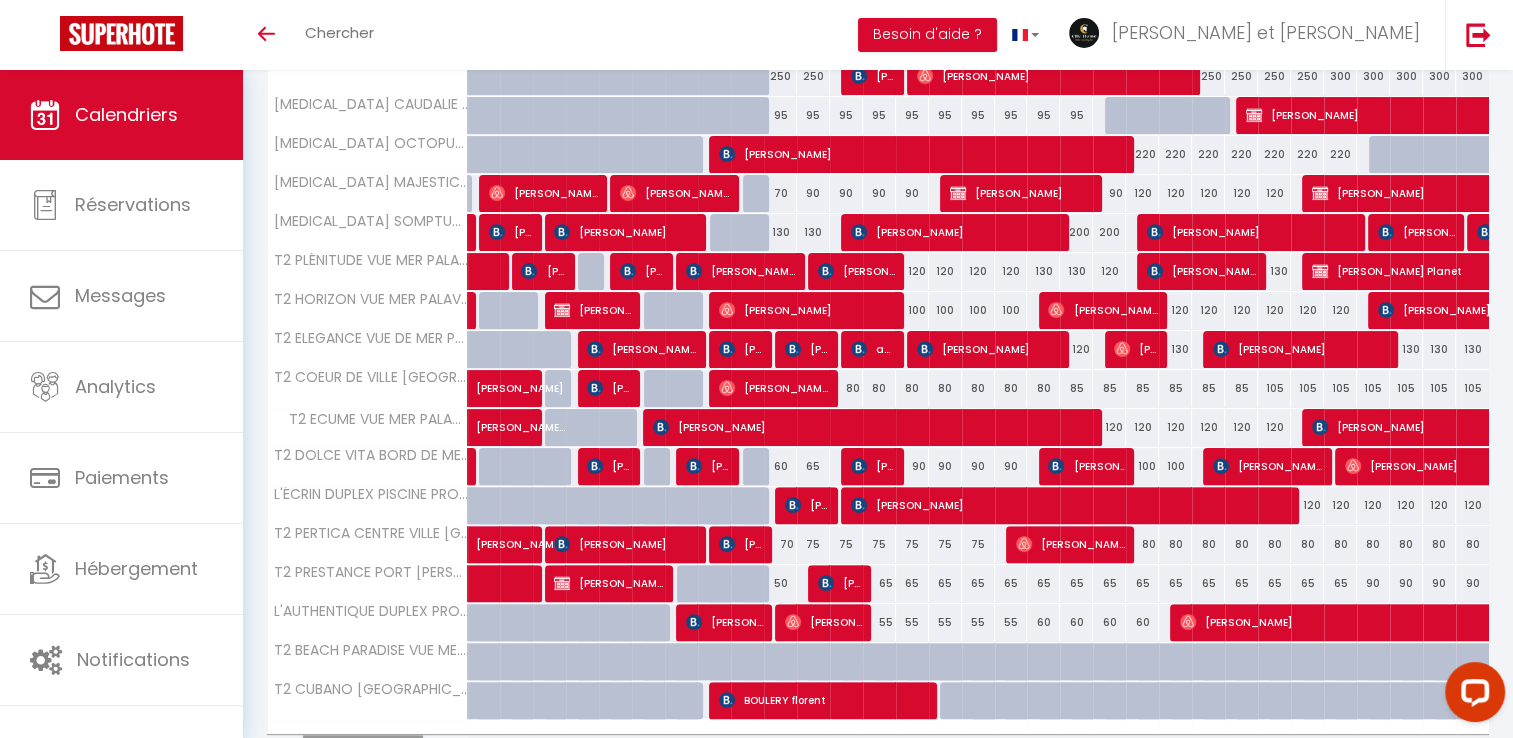 scroll, scrollTop: 584, scrollLeft: 0, axis: vertical 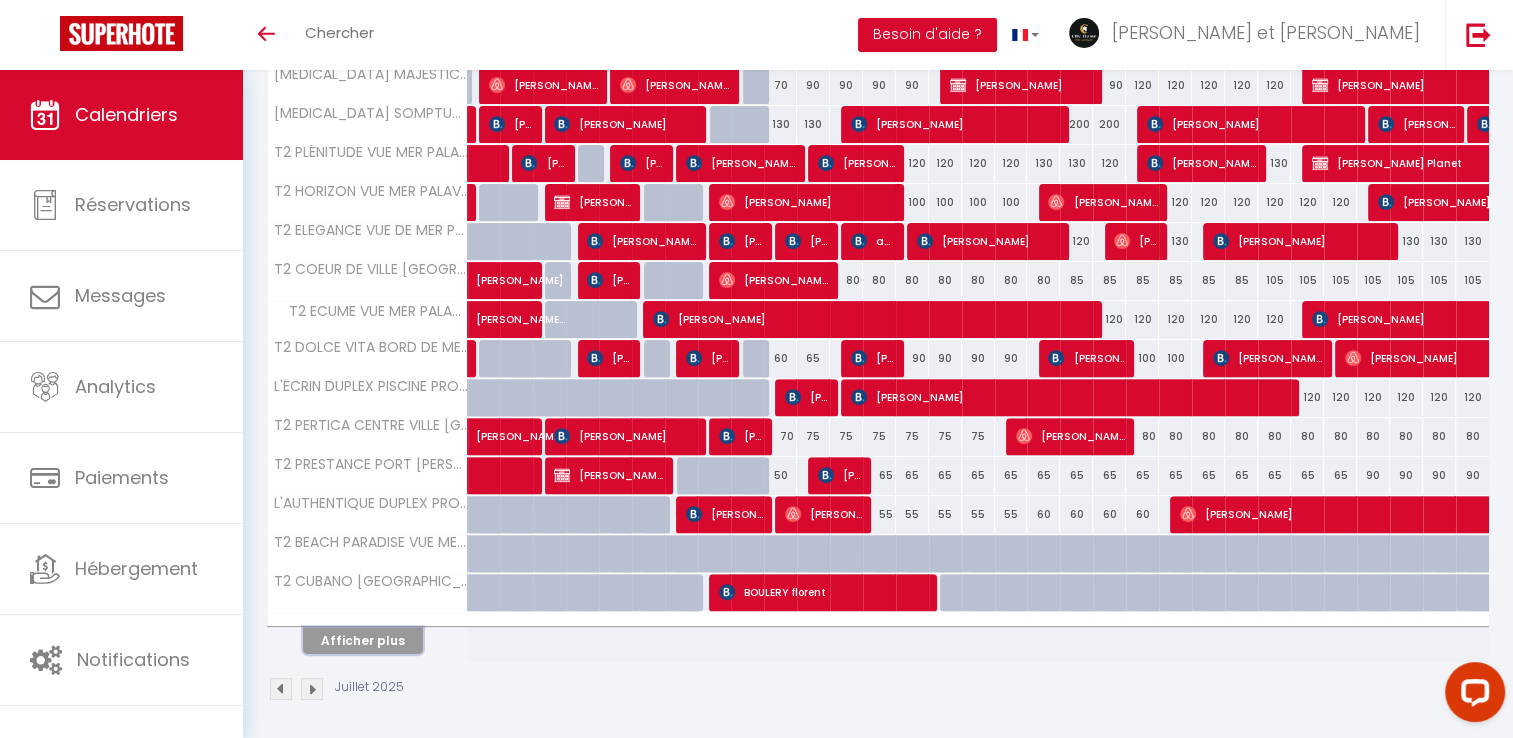 click on "Afficher plus" at bounding box center [363, 640] 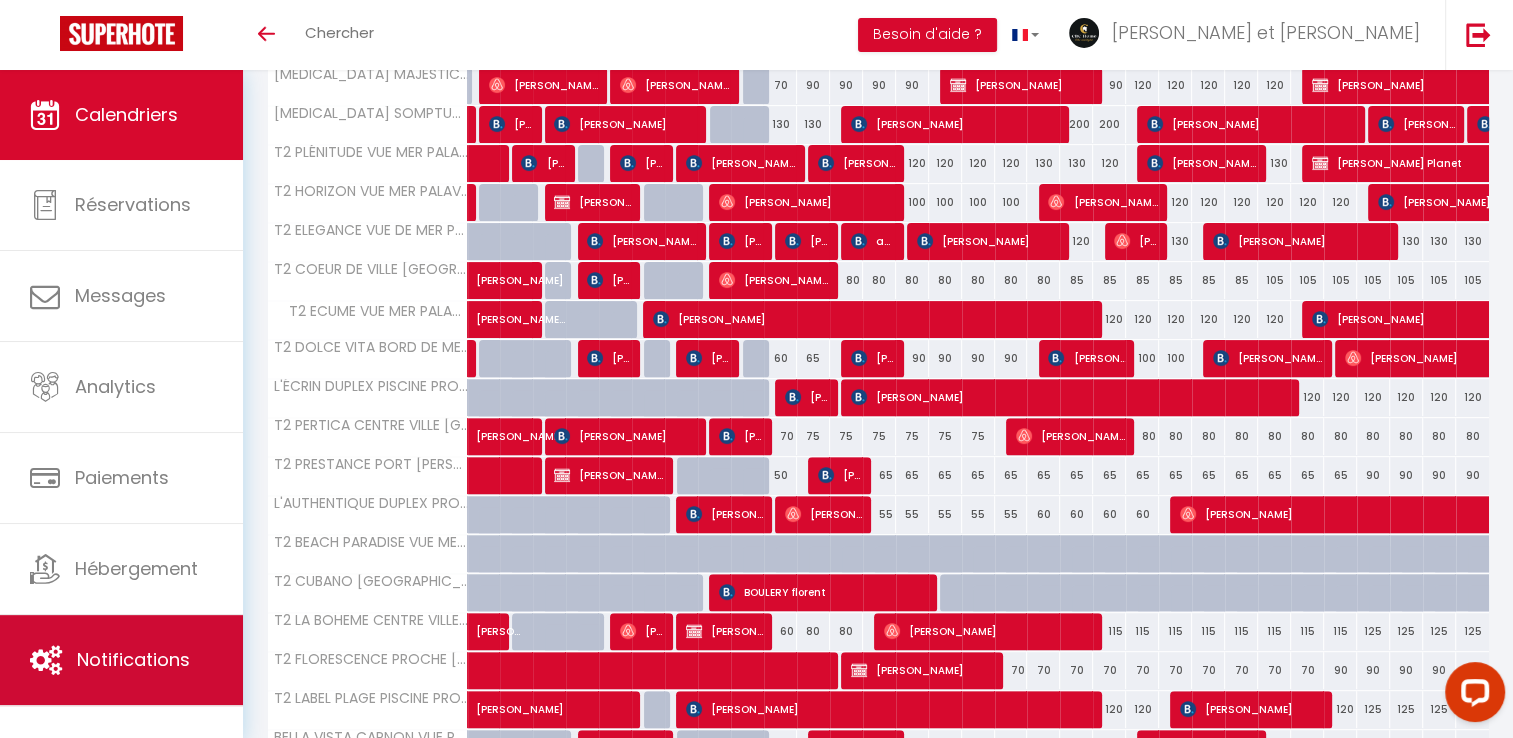 click on "Notifications" at bounding box center (121, 660) 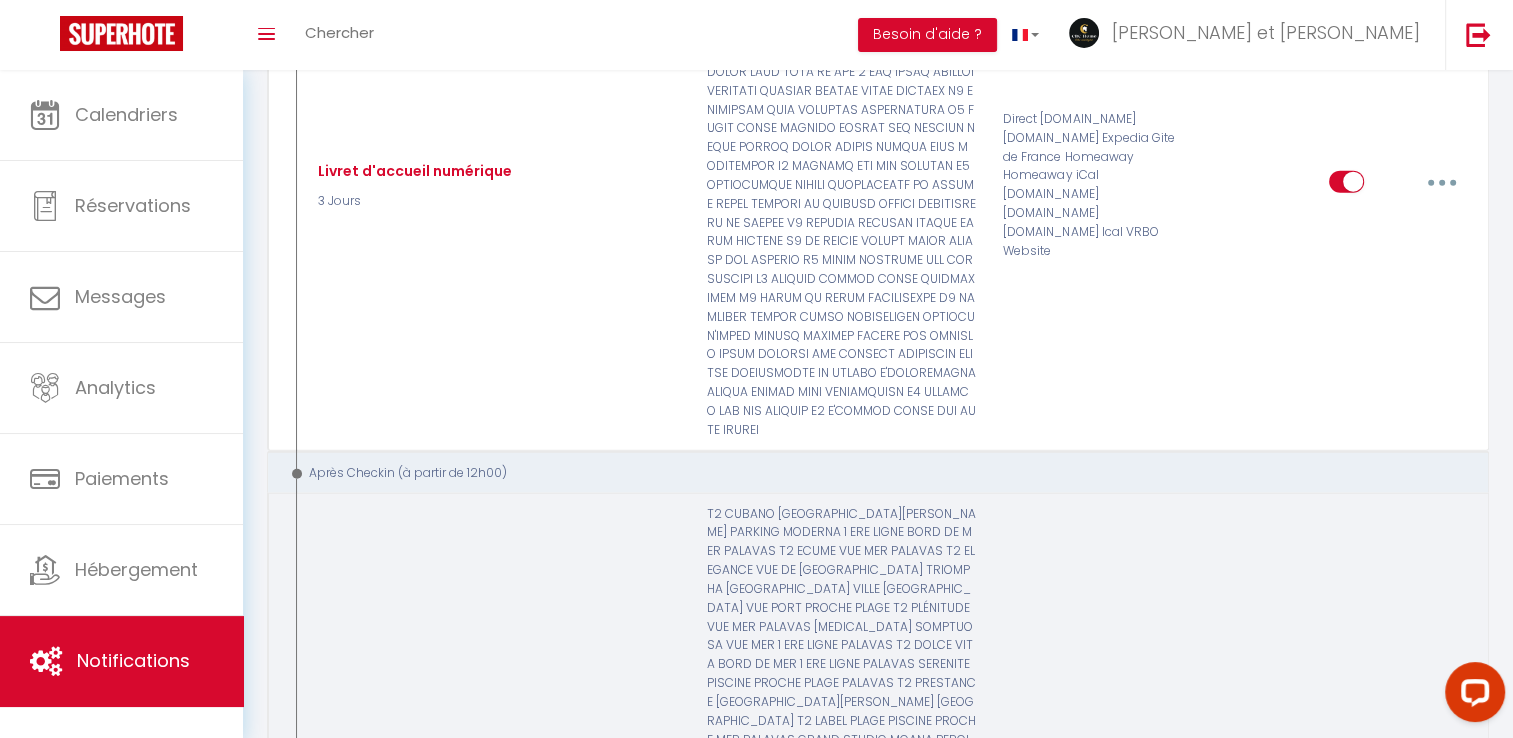 scroll, scrollTop: 4592, scrollLeft: 0, axis: vertical 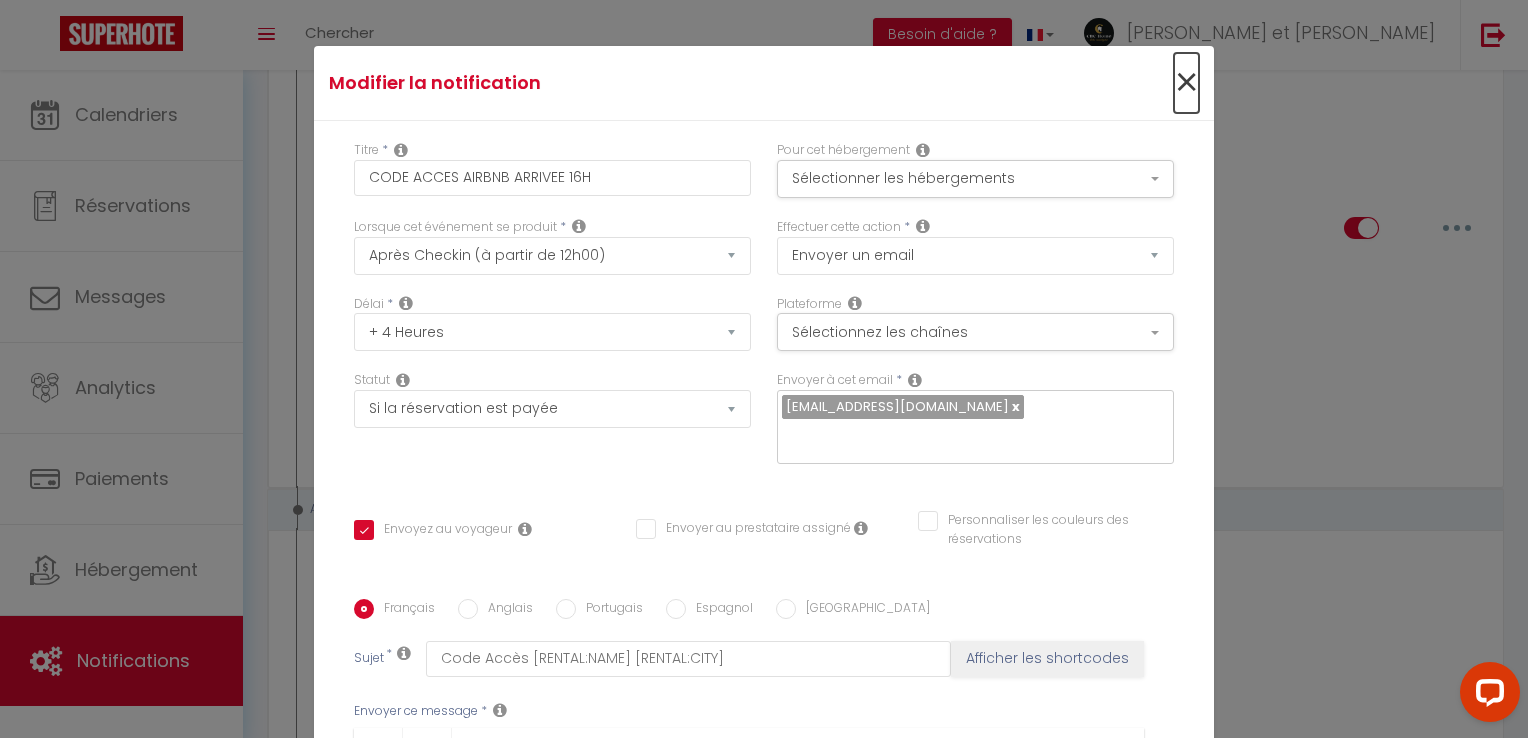 click on "×" at bounding box center (1186, 83) 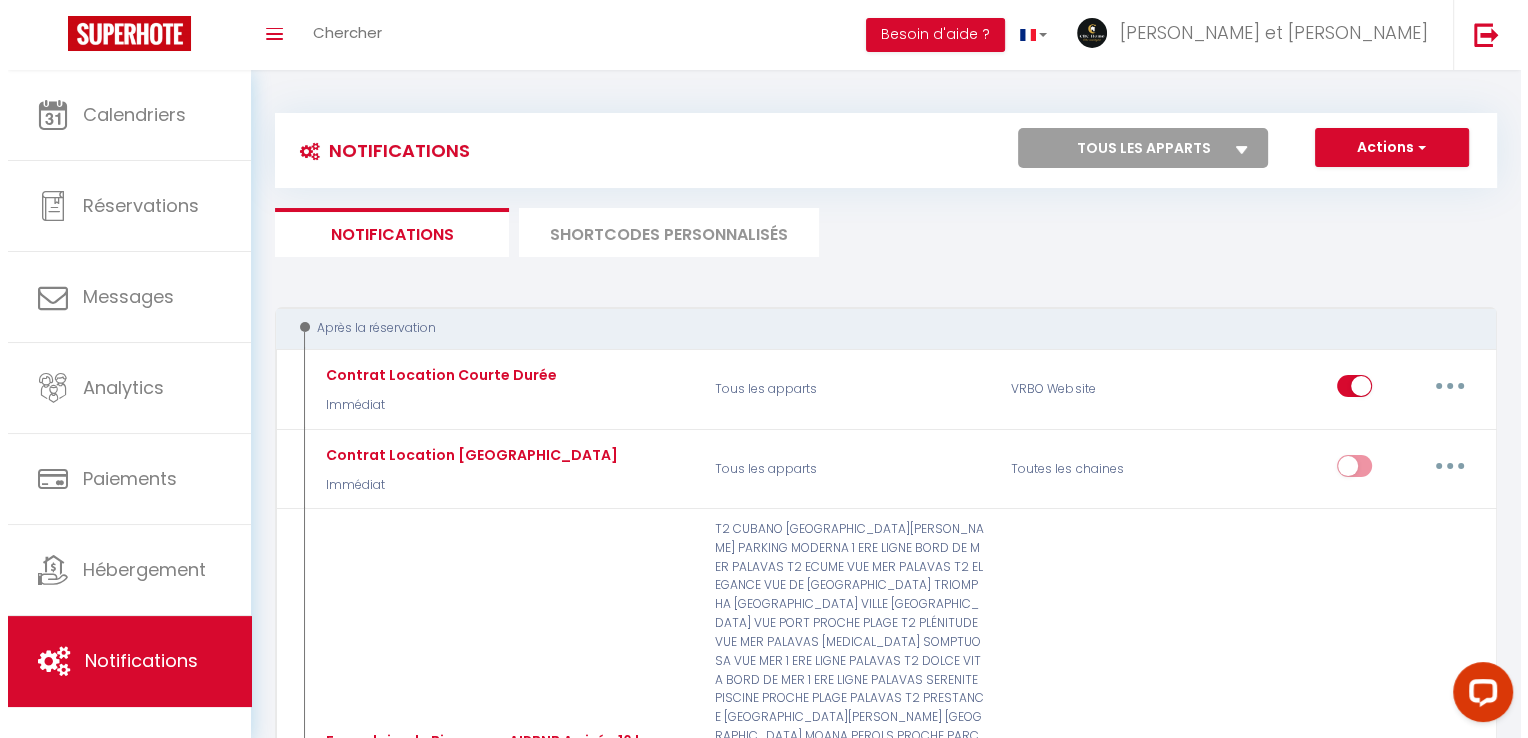 scroll, scrollTop: 0, scrollLeft: 0, axis: both 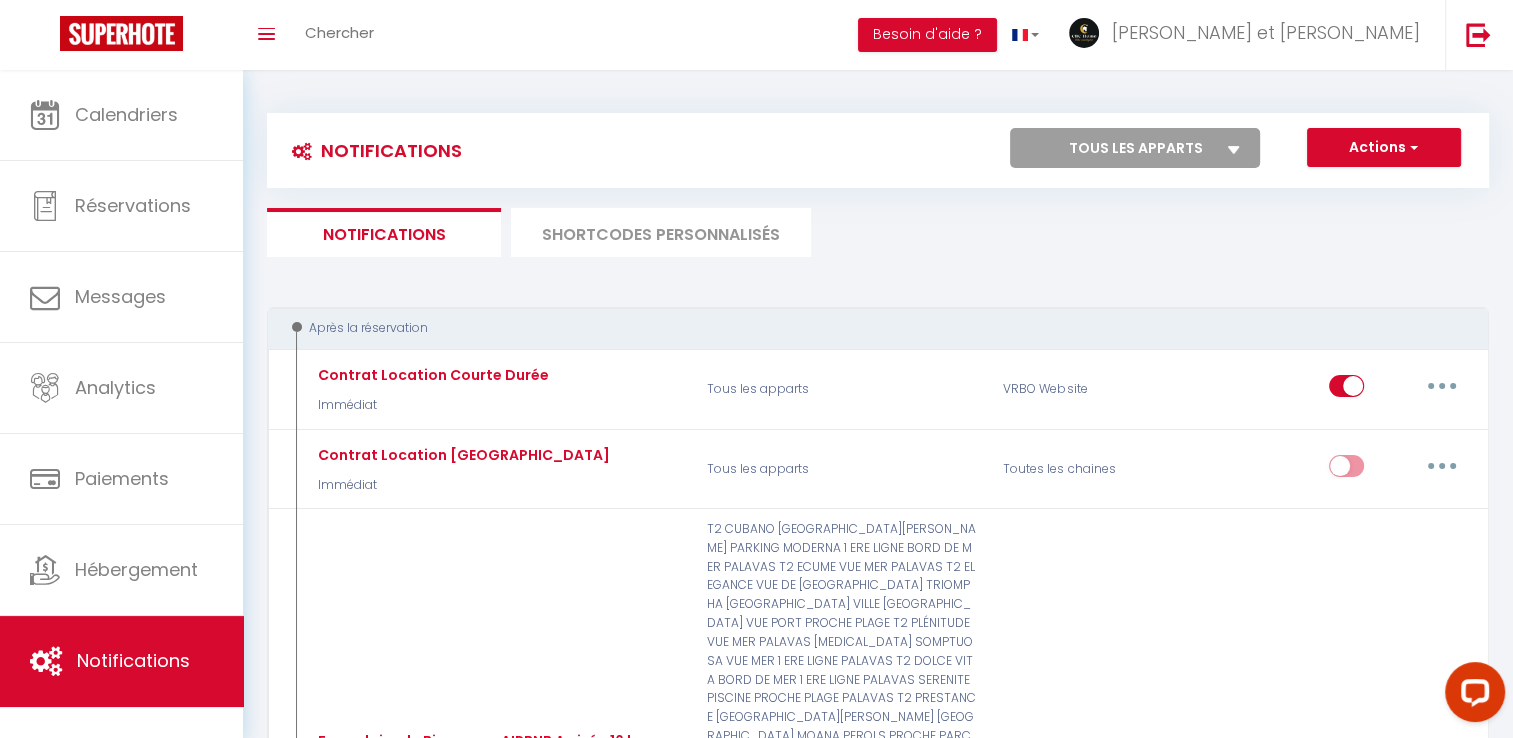 click on "SHORTCODES PERSONNALISÉS" at bounding box center (661, 232) 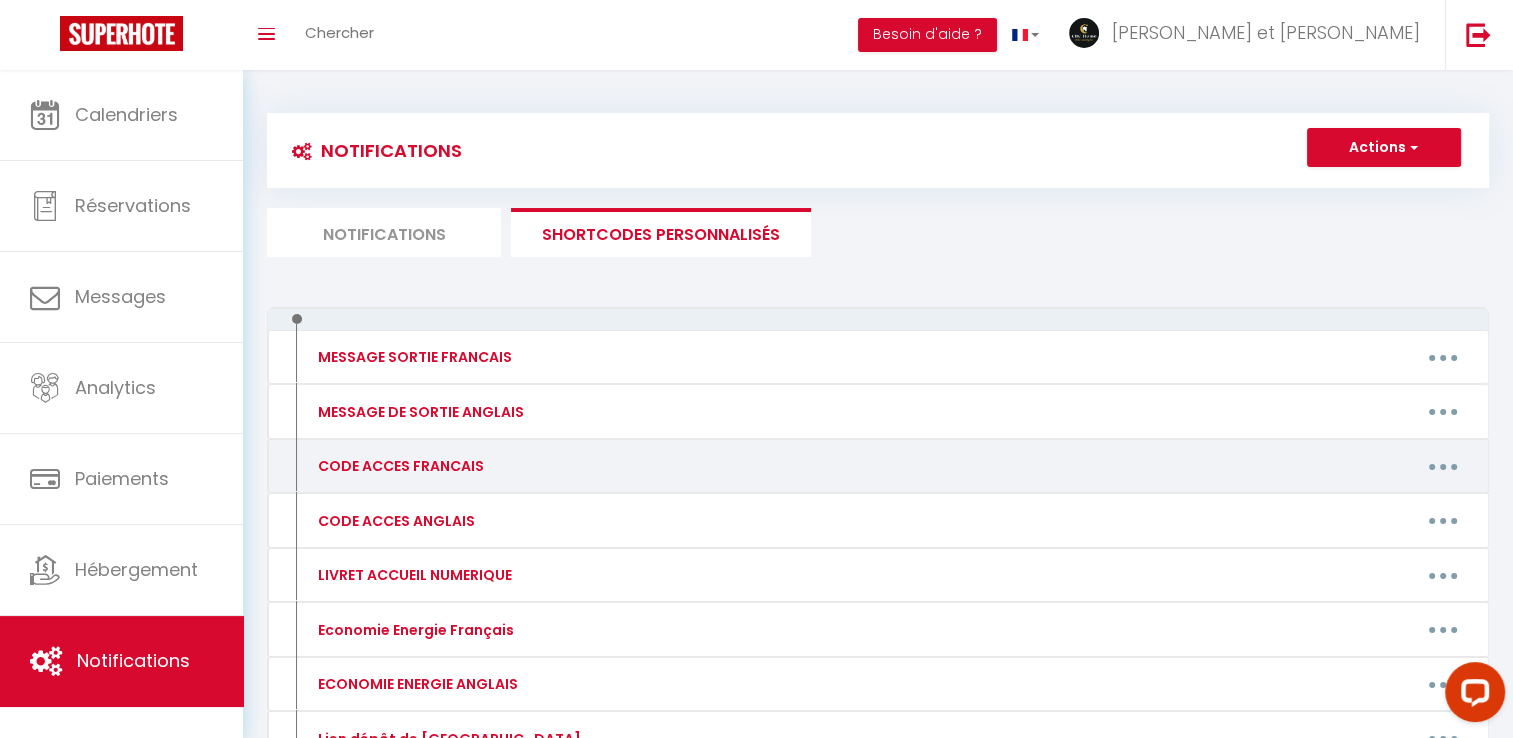 click at bounding box center (1443, 466) 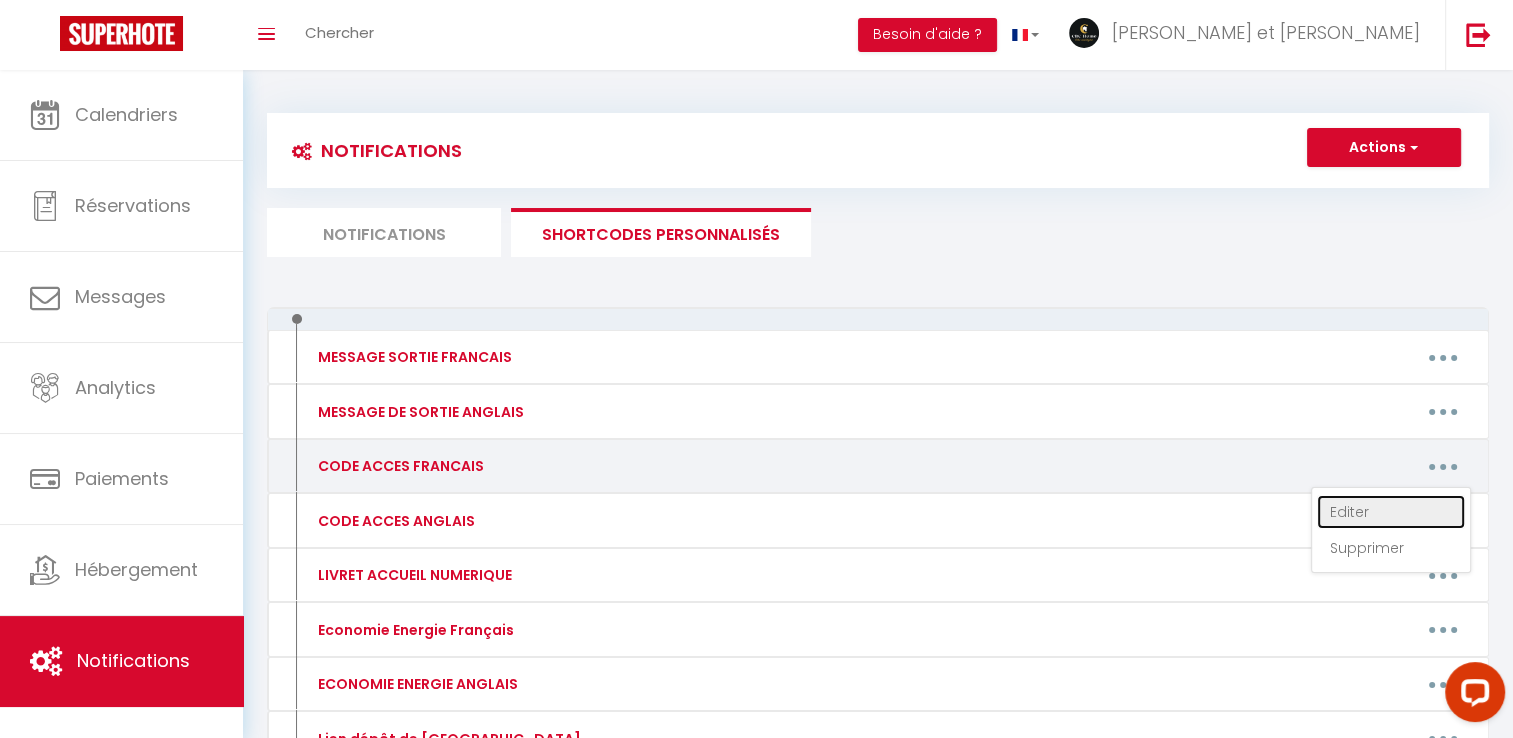 click on "Editer" at bounding box center (1391, 512) 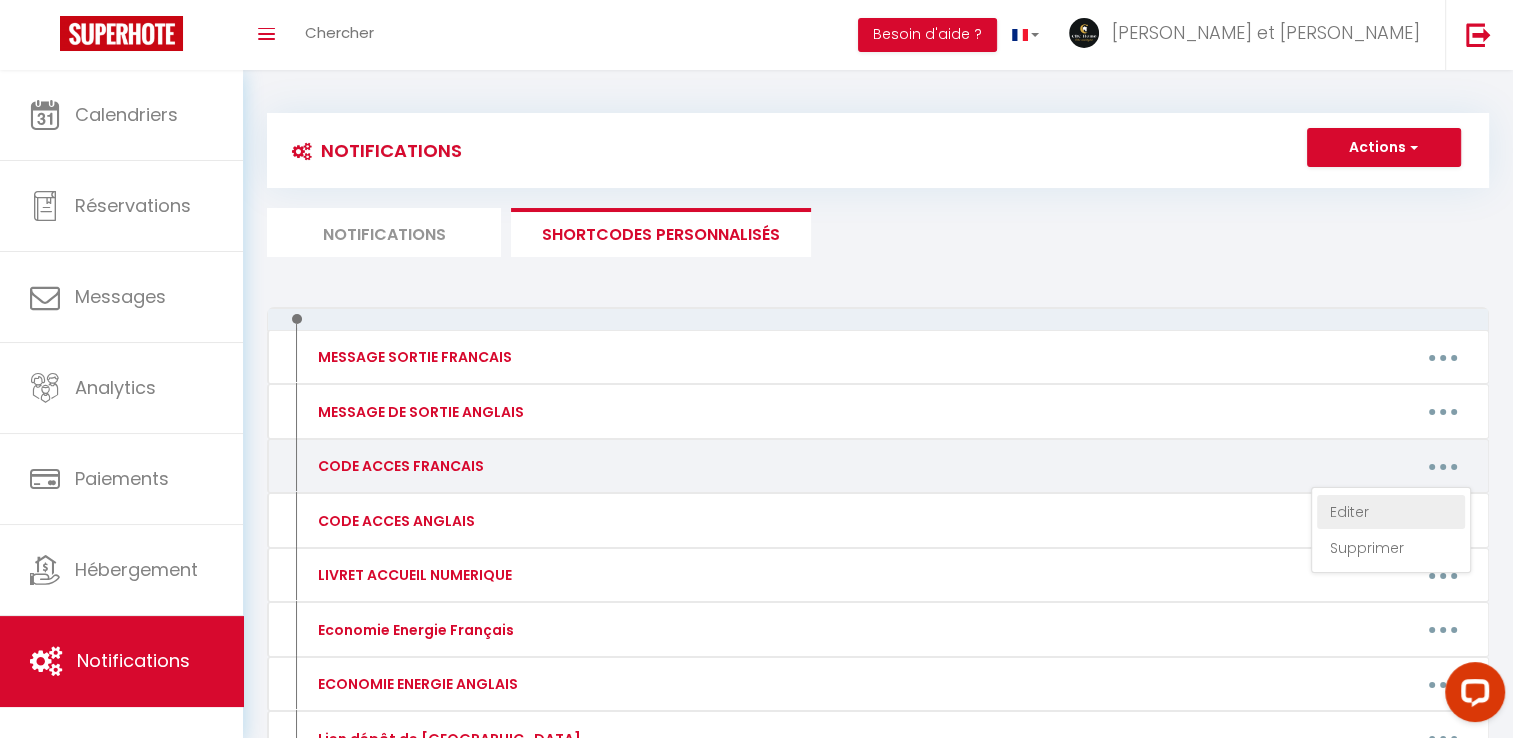 type on "CODE ACCES FRANCAIS" 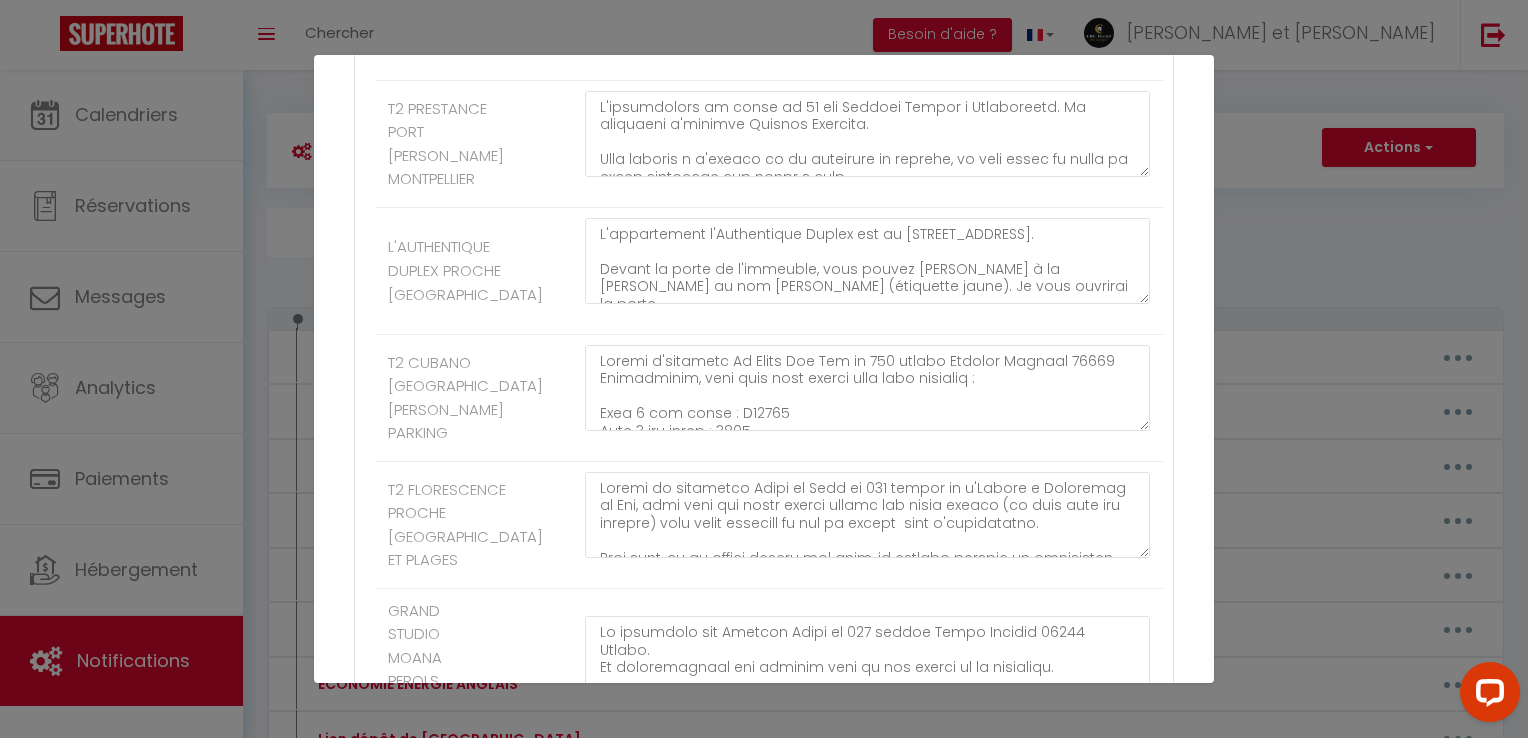 scroll, scrollTop: 1354, scrollLeft: 0, axis: vertical 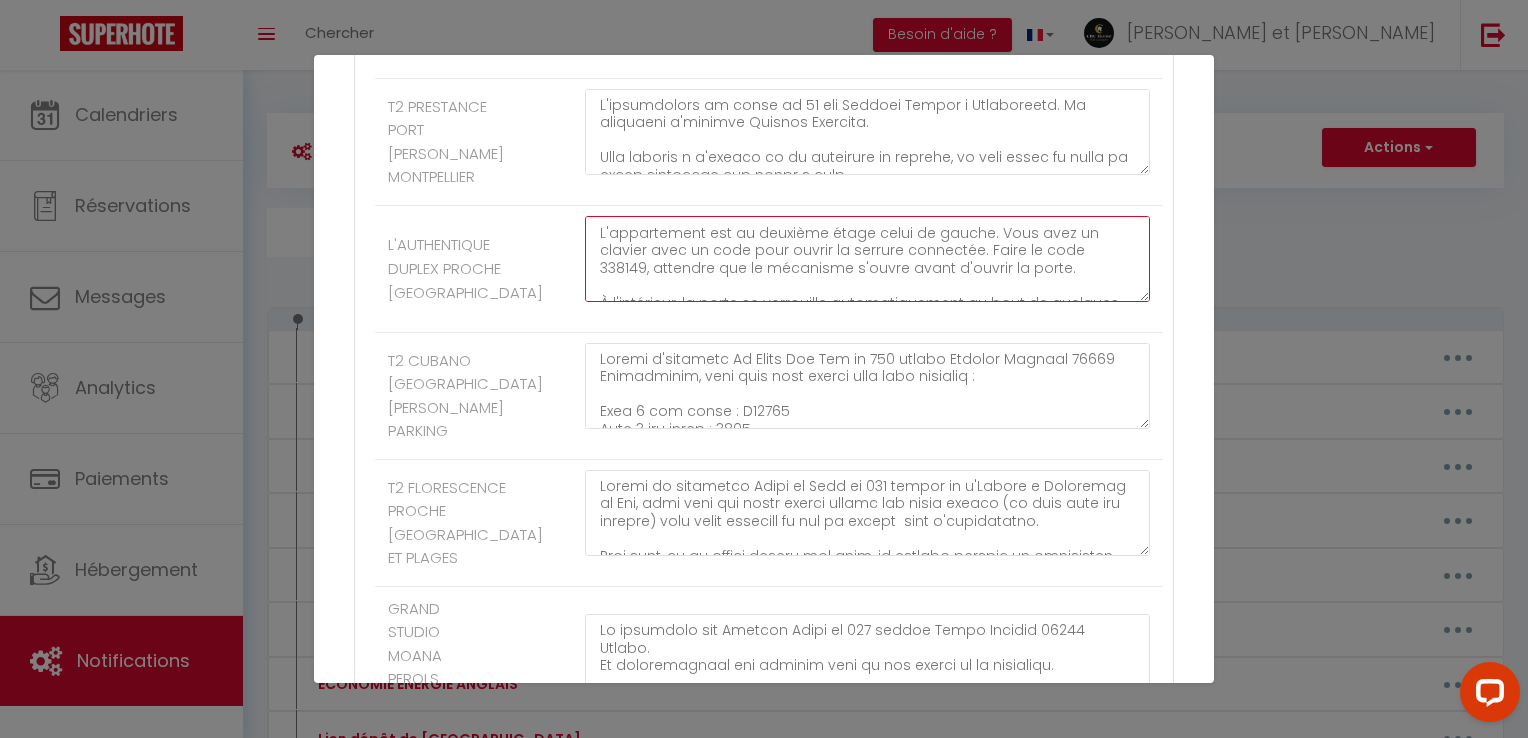 click on "L'appartement l'Authentique Duplex est au [STREET_ADDRESS].
Devant la porte de l'immeuble, vous pouvez [PERSON_NAME] à la [PERSON_NAME] au nom [PERSON_NAME] (étiquette jaune). Je vous ouvrirai la porte.
L'appartement est au deuxième étage celui de gauche. Vous avez un clavier avec un code pour ouvrir la serrure connectée. Faire le code 338149, attendre que le mécanisme s'ouvre avant d'ouvrir la porte.
À l'intérieur, la porte se verrouille automatiquement au bout de quelques minutes. Vous pouvez sinon appuyer sur le rond du milieu de la serrure.
Pour fermer la porte en partant il faut juste appuyer sur la flèche et le mécanisme se referme." at bounding box center [867, 259] 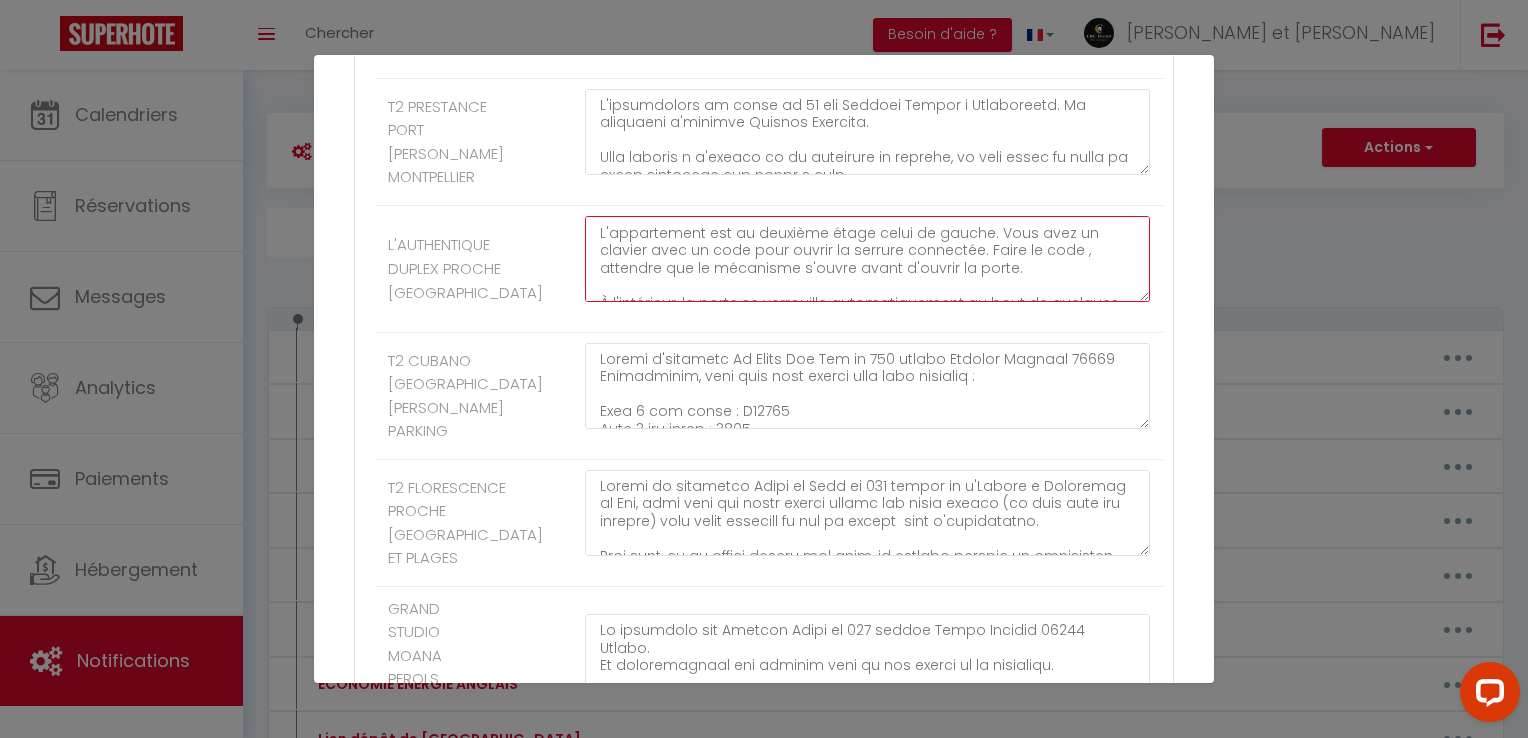 click on "L'appartement l'Authentique Duplex est au [STREET_ADDRESS].
Devant la porte de l'immeuble, vous pouvez [PERSON_NAME] à la [PERSON_NAME] au nom [PERSON_NAME] (étiquette jaune). Je vous ouvrirai la porte.
L'appartement est au deuxième étage celui de gauche. Vous avez un clavier avec un code pour ouvrir la serrure connectée. Faire le code , attendre que le mécanisme s'ouvre avant d'ouvrir la porte.
À l'intérieur, la porte se verrouille automatiquement au bout de quelques minutes. Vous pouvez sinon appuyer sur le rond du milieu de la serrure.
Pour fermer la porte en partant il faut juste appuyer sur la flèche et le mécanisme se referme." at bounding box center (867, 259) 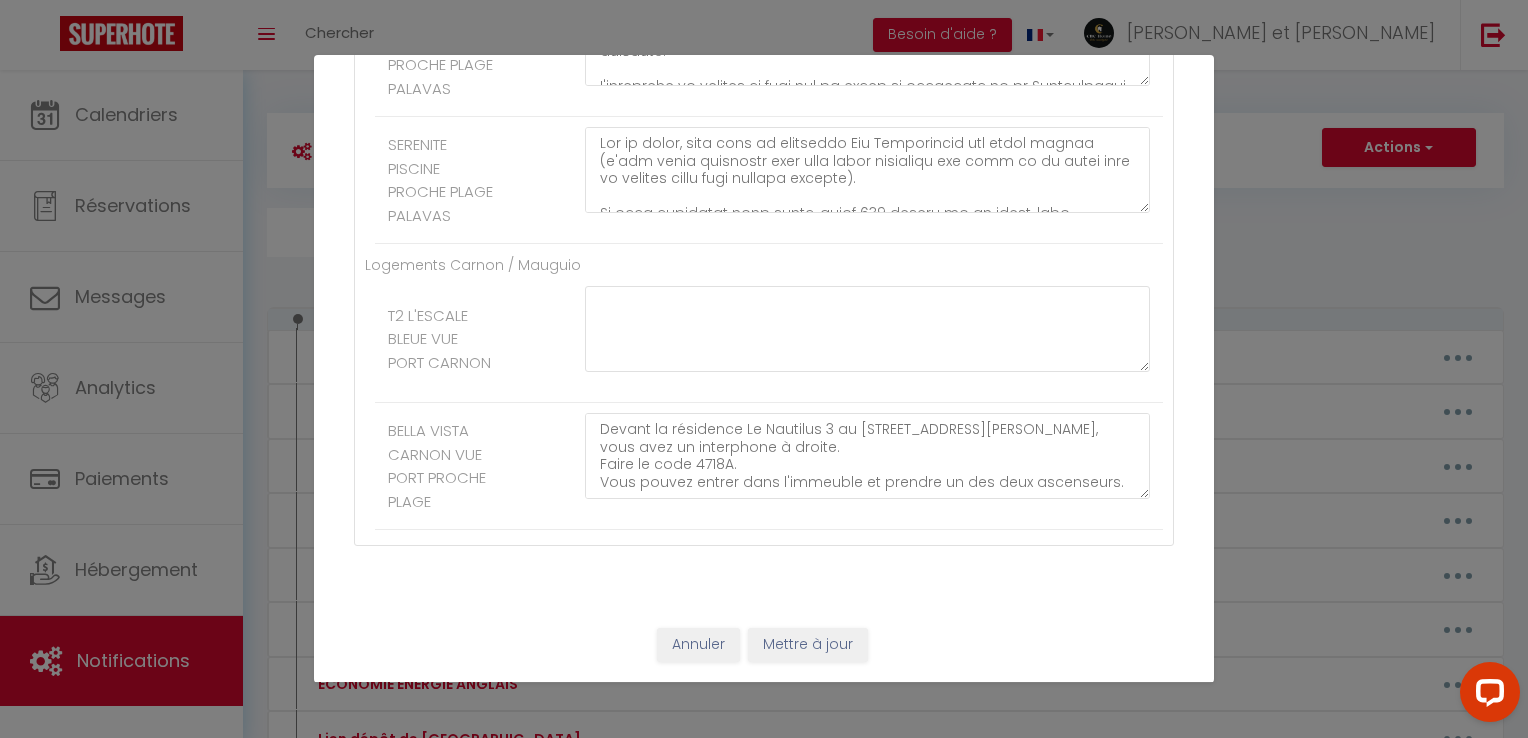 scroll, scrollTop: 3934, scrollLeft: 0, axis: vertical 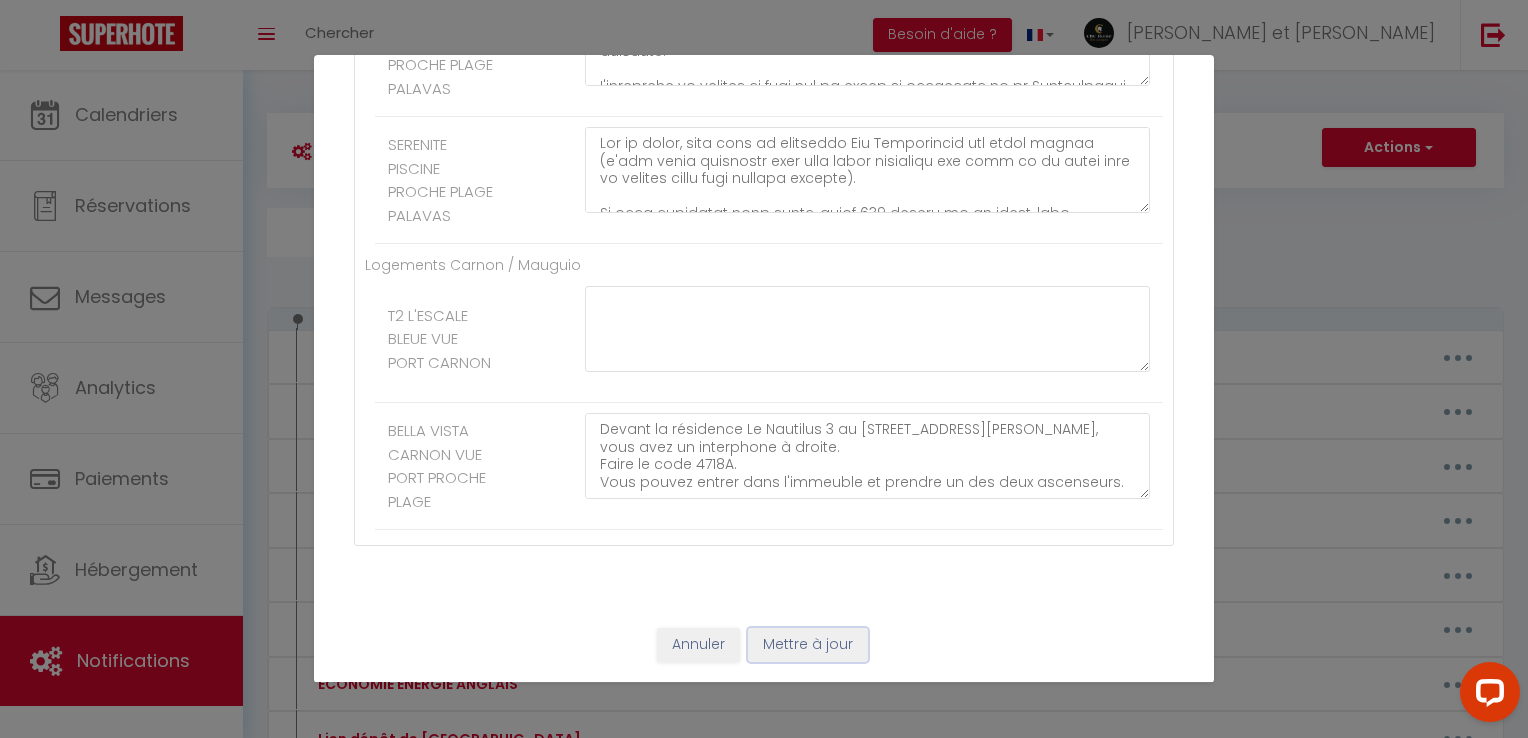 click on "Mettre à jour" at bounding box center (808, 645) 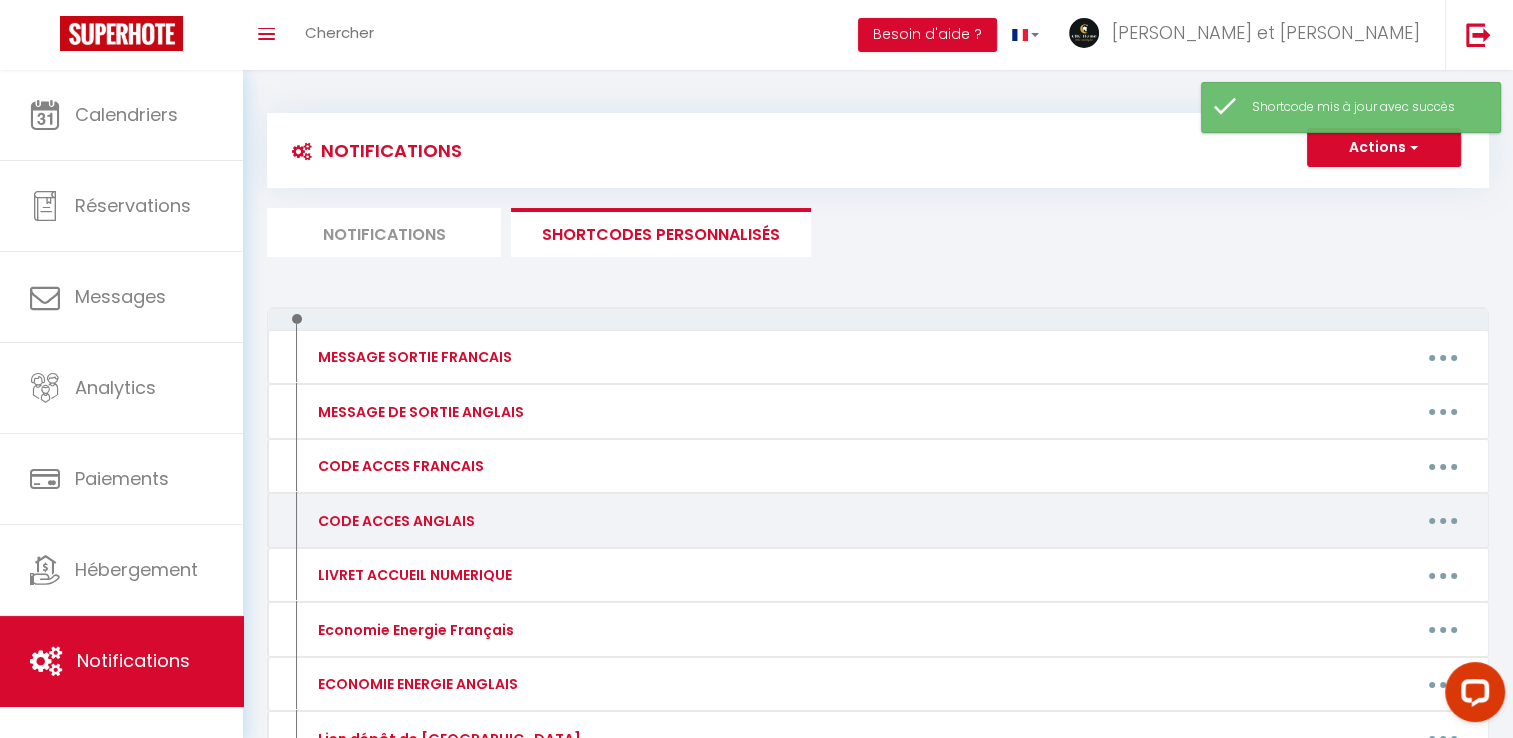 click at bounding box center (1443, 521) 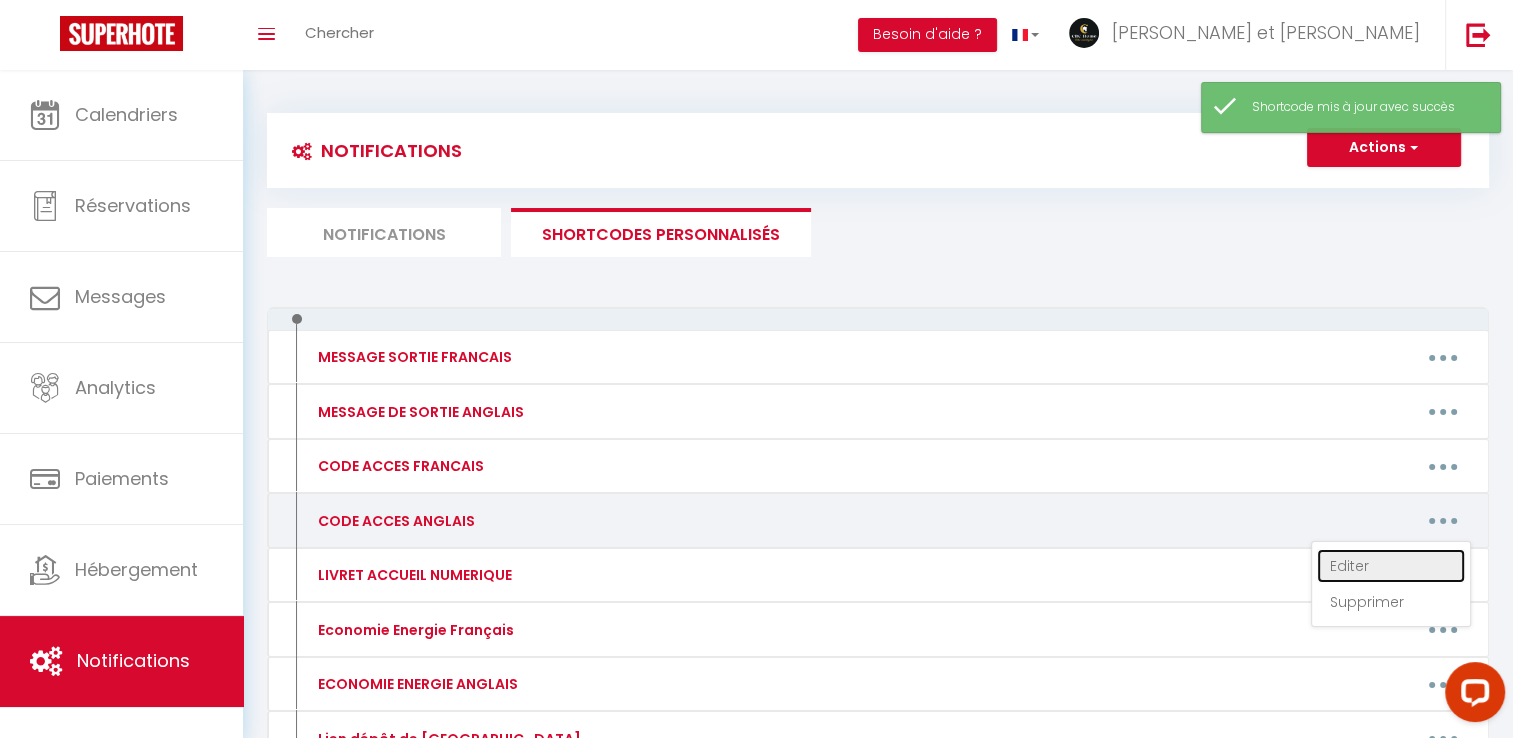 click on "Editer" at bounding box center (1391, 566) 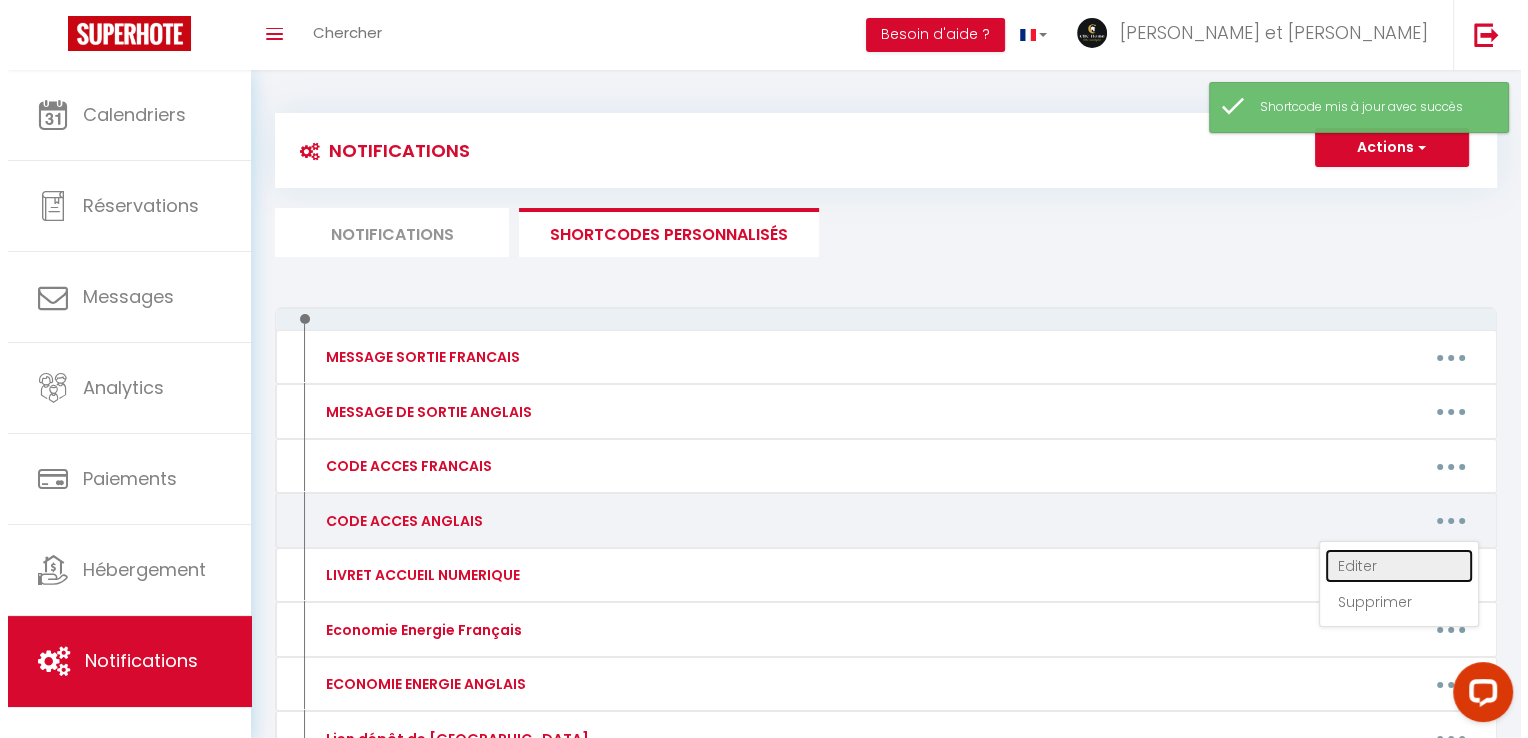 type on "CODE ACCES ANGLAIS" 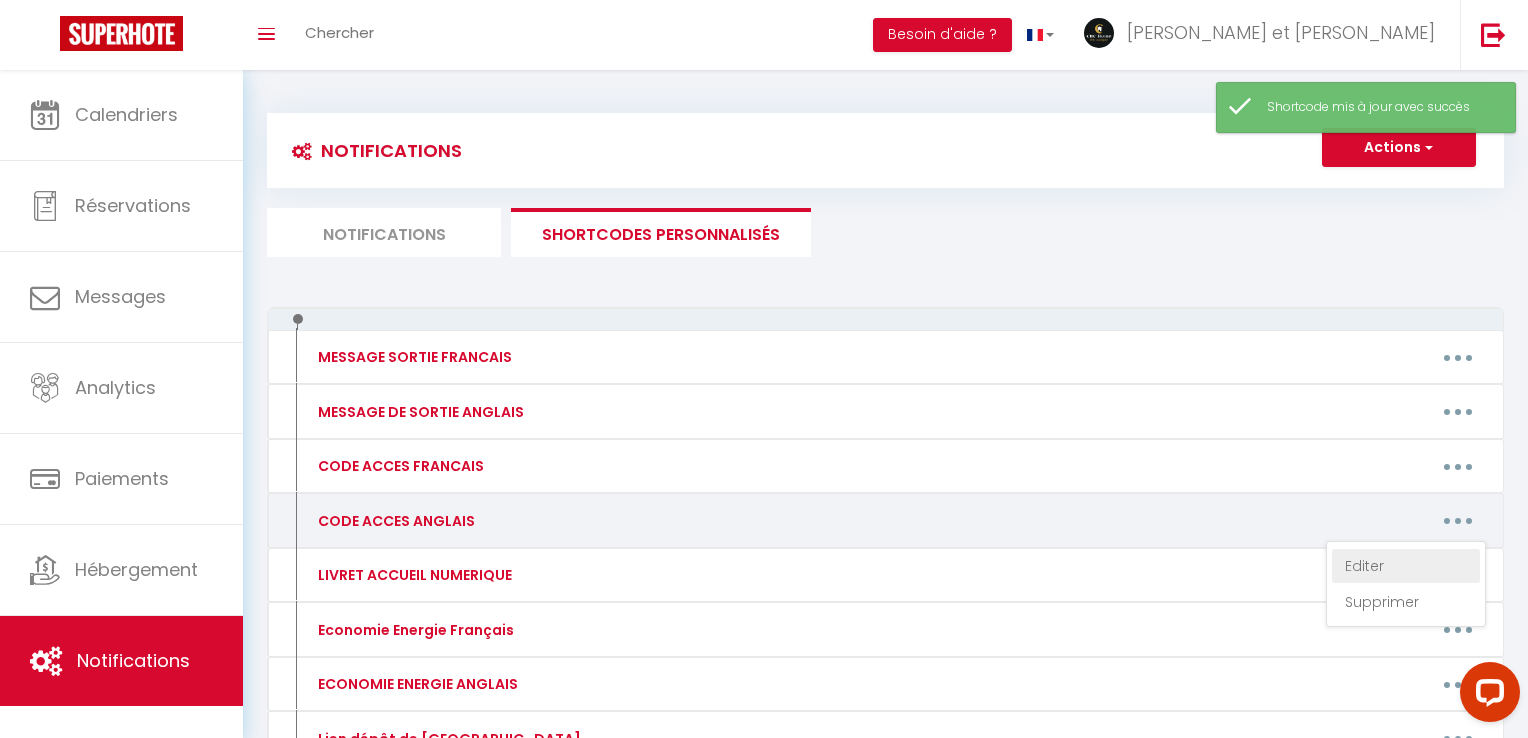 type on "In front of the Flore et Sens residence at [STREET_ADDRESS], there is a drop-off point on your right (if you have a car) to pick up the beeper from the garage in the flat.
If the drop-off is taken, there is a free car park straight ahead and immediately to the right after the Fit Family gym and before the traffic lights.
First gate code: digicode to the right of the gate, enter code *1847.
The first turning on the right is the downhill access to the car park.
Go straight ahead and the second right is the access to building A and B.
Second door code : press the key symbol then 1659
Once you have passed the two doors, turn right, open the door and the flat is the first on your left on the ground floor. It is B01 (indicated at the top right of the front door).
Enter the code 798142 on the black box to the left of the flat. Wait for the mechanism to open and you can enter.
To close the door from the inside, press the large circle in the middle of the lock and as you leave, enter ..." 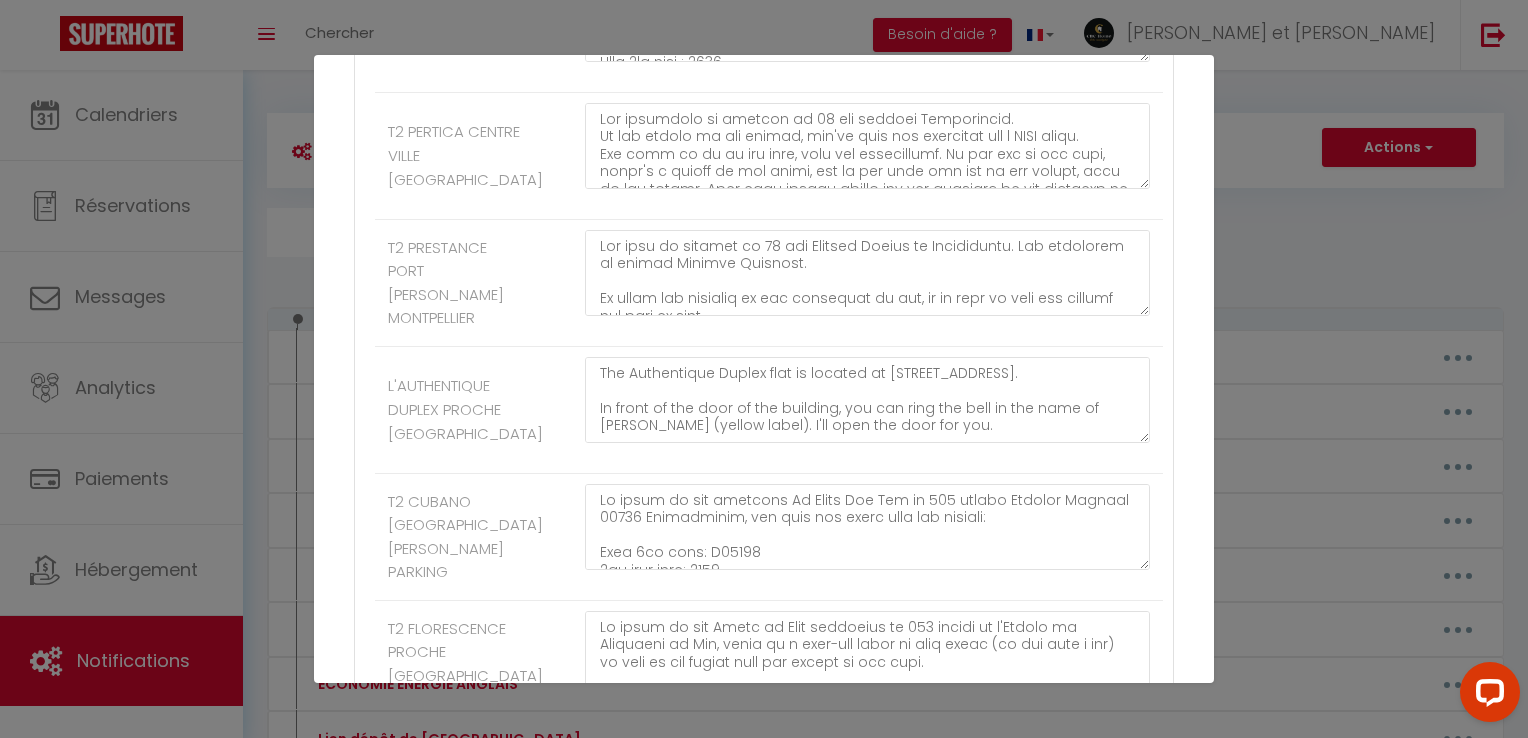 scroll, scrollTop: 1212, scrollLeft: 0, axis: vertical 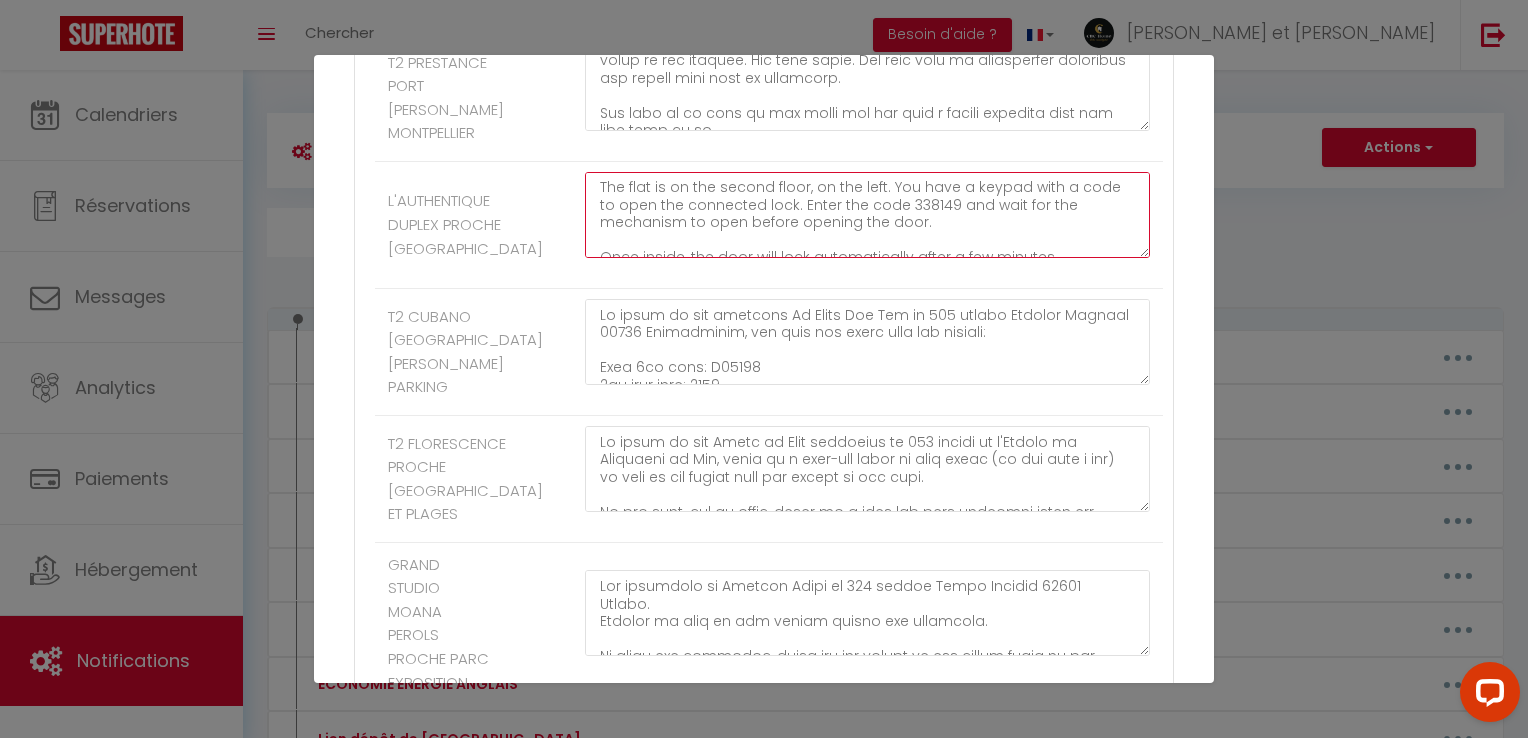 click on "The Authentique Duplex flat is located at [STREET_ADDRESS].
In front of the door of the building, you can ring the bell in the name of [PERSON_NAME] (yellow label). I'll open the door for you.
The flat is on the second floor, on the left. You have a keypad with a code to open the connected lock. Enter the code 338149 and wait for the mechanism to open before opening the door.
Once inside, the door will lock automatically after a few minutes. Alternatively, you can press the round button in the middle of the lock.
To close the door on leaving, just press the arrow and the mechanism will close again." at bounding box center (867, 215) 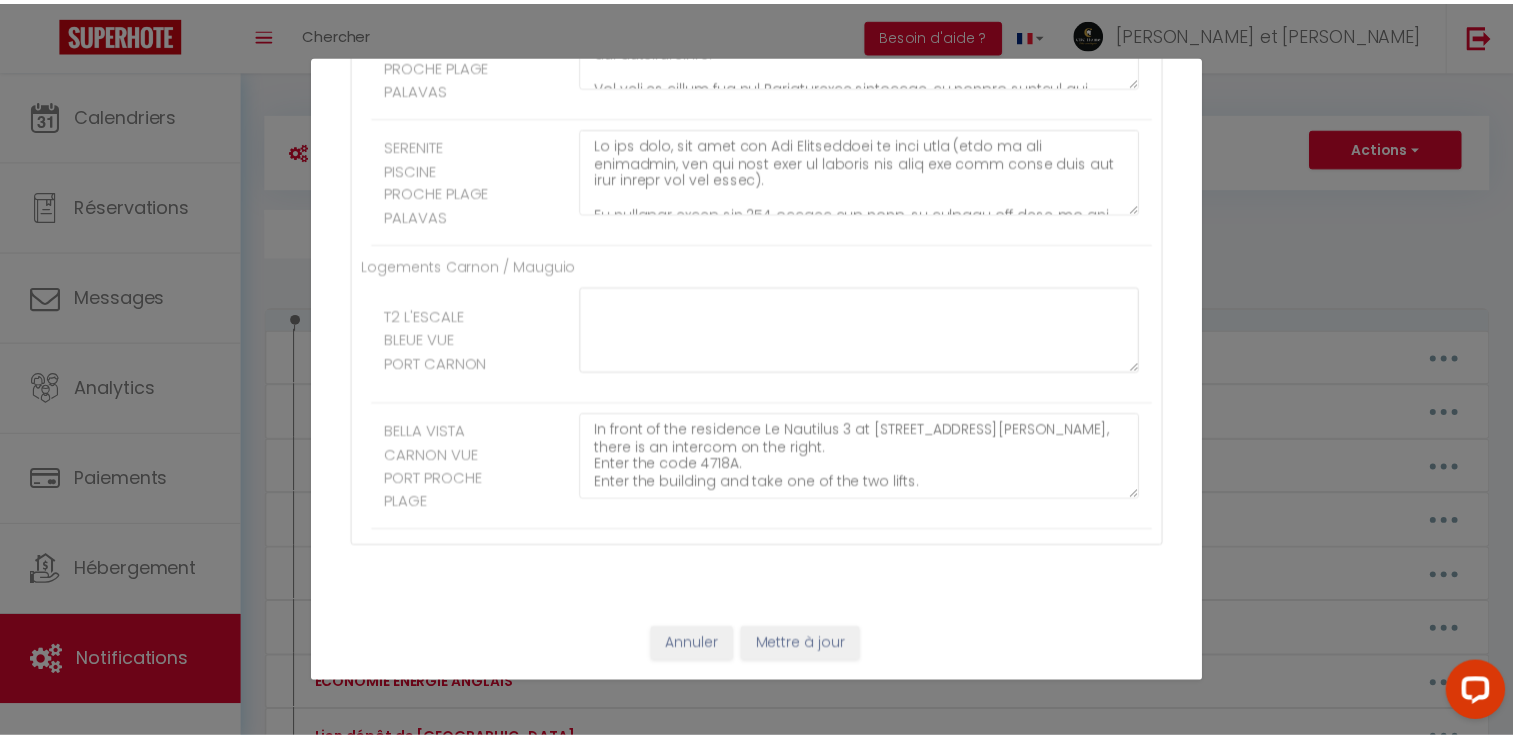 scroll, scrollTop: 3934, scrollLeft: 0, axis: vertical 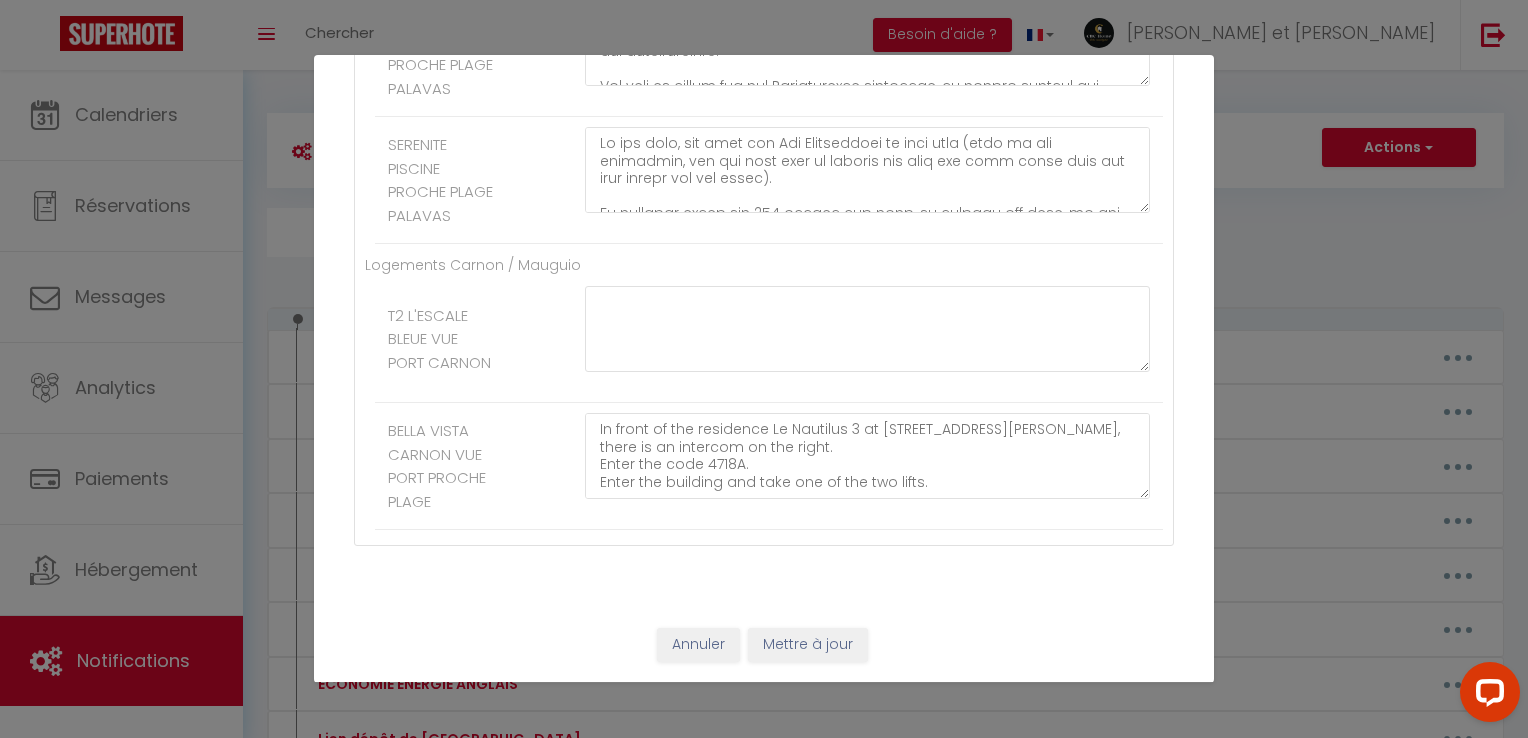 type on "The Authentique Duplex flat is located at [STREET_ADDRESS].
In front of the door of the building, you can ring the bell in the name of [PERSON_NAME] (yellow label). I'll open the door for you.
The flat is on the second floor, on the left. You have a keypad with a code to open the connected lock. Enter the code 811226 and wait for the mechanism to open before opening the door.
Once inside, the door will lock automatically after a few minutes. Alternatively, you can press the round button in the middle of the lock.
To close the door on leaving, just press the arrow and the mechanism will close again." 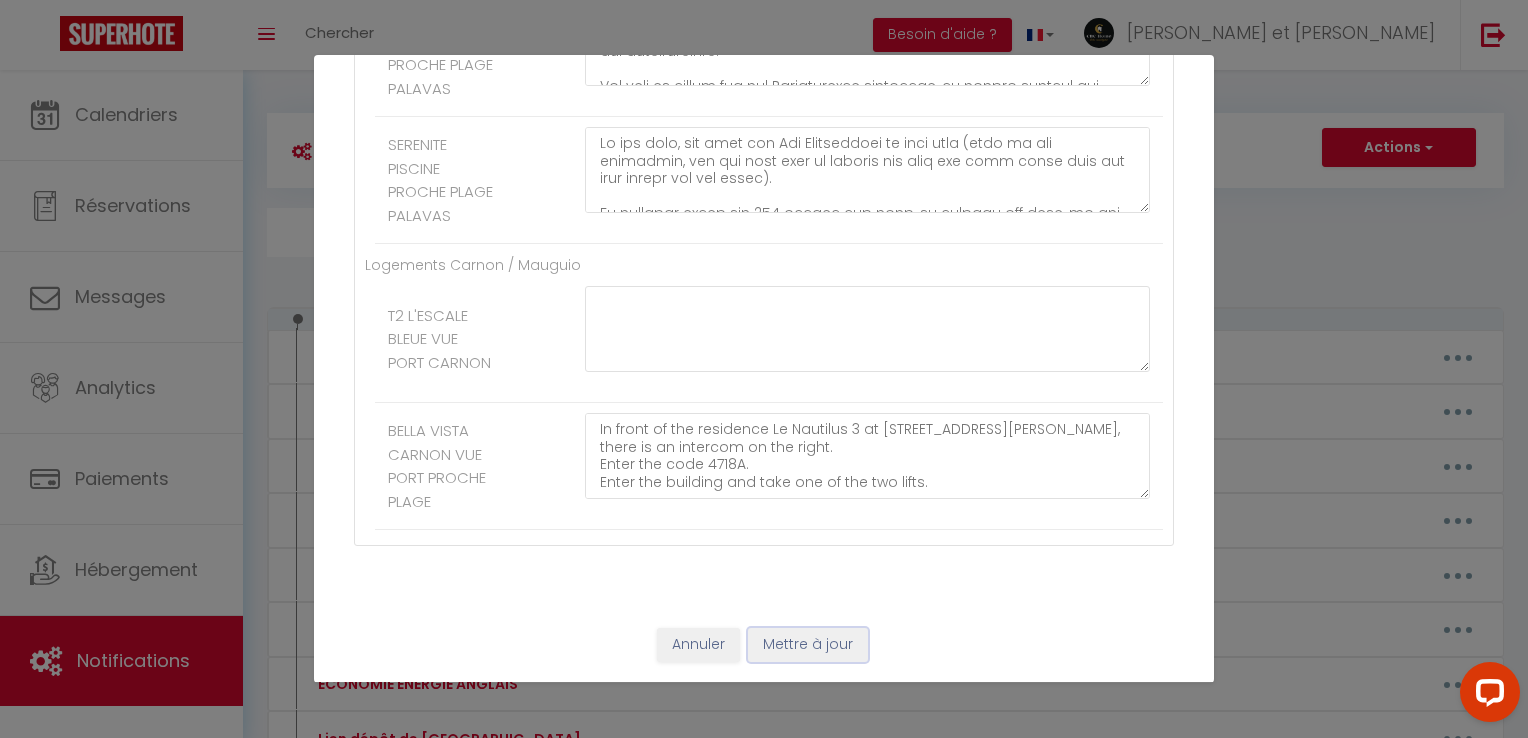 click on "Mettre à jour" at bounding box center [808, 645] 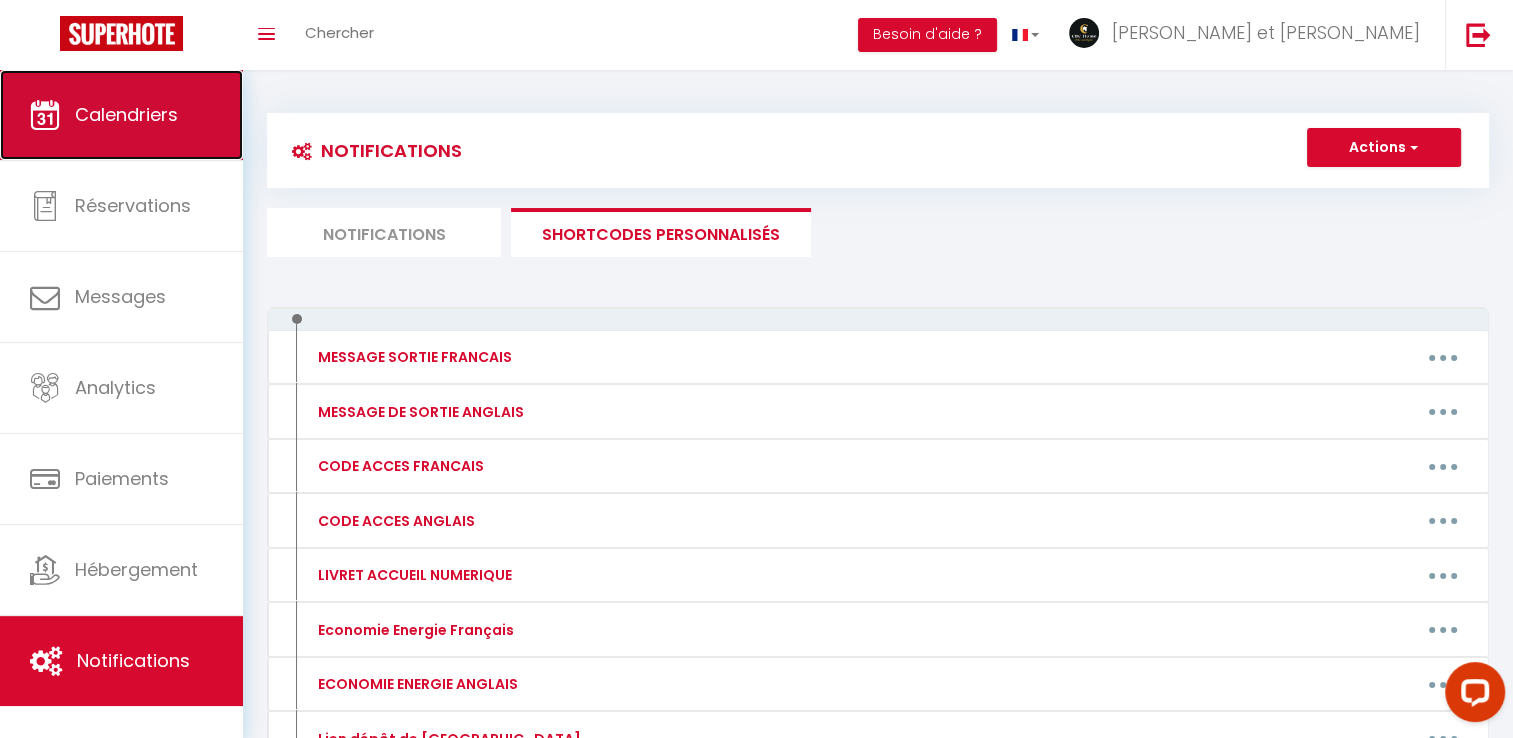 click on "Calendriers" at bounding box center (126, 114) 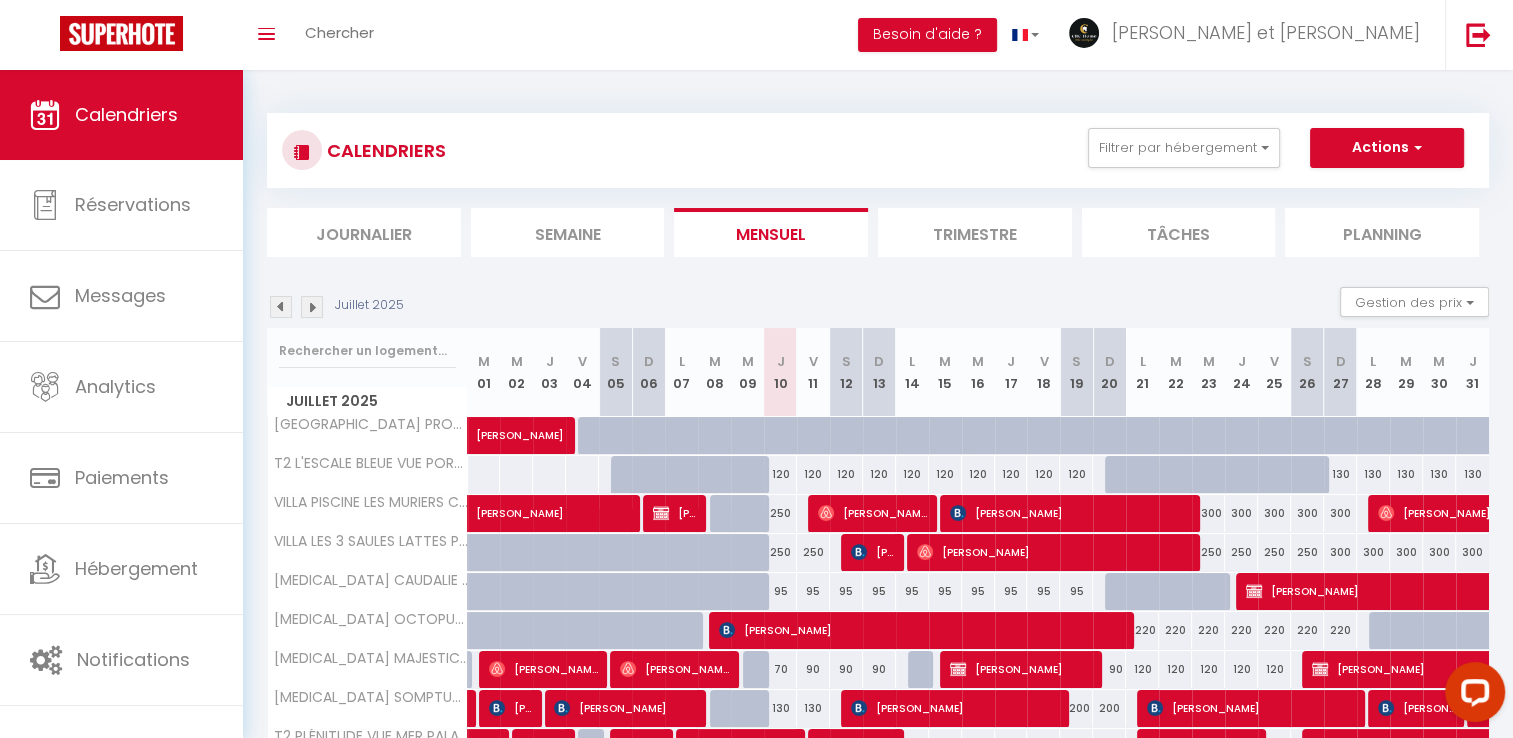 scroll, scrollTop: 196, scrollLeft: 0, axis: vertical 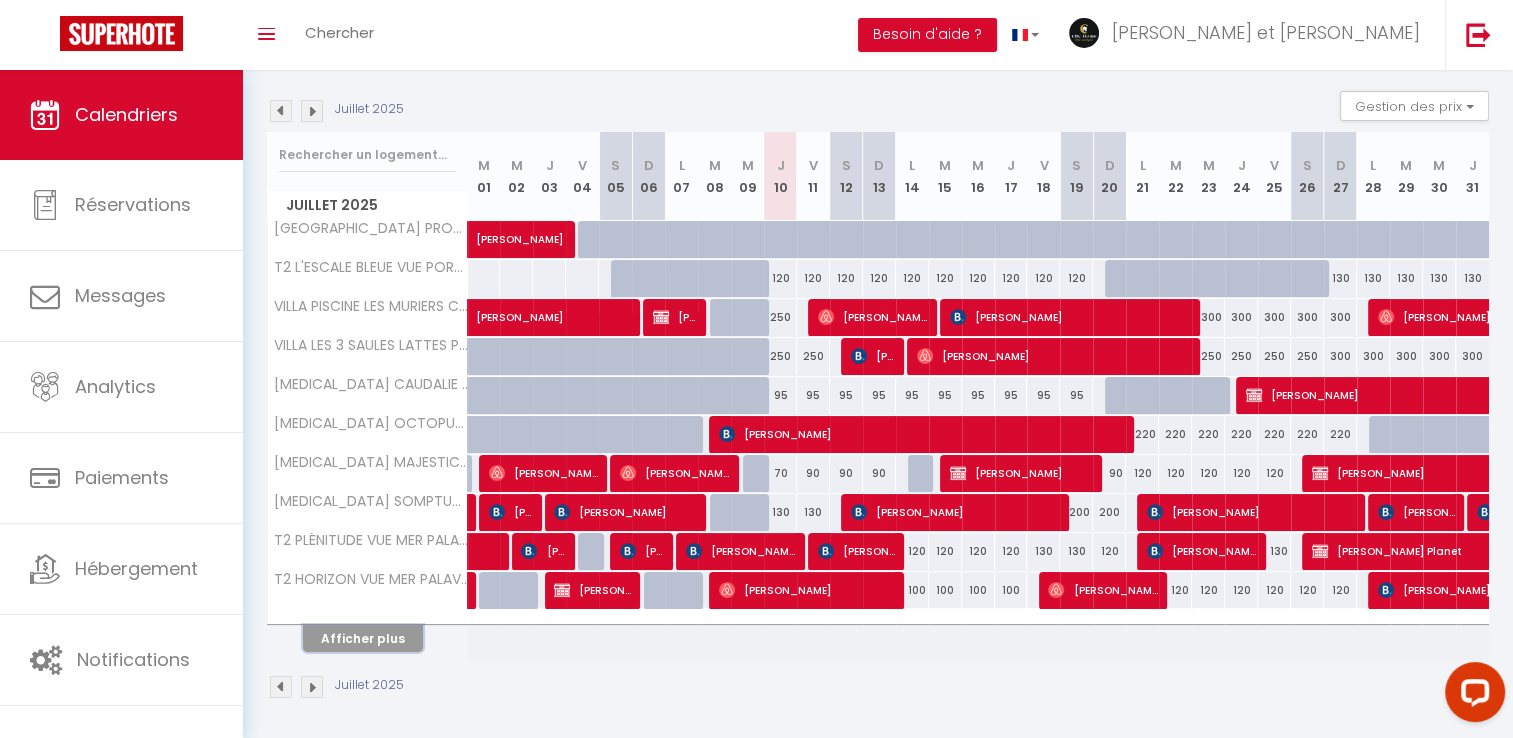 click on "Afficher plus" at bounding box center [363, 638] 